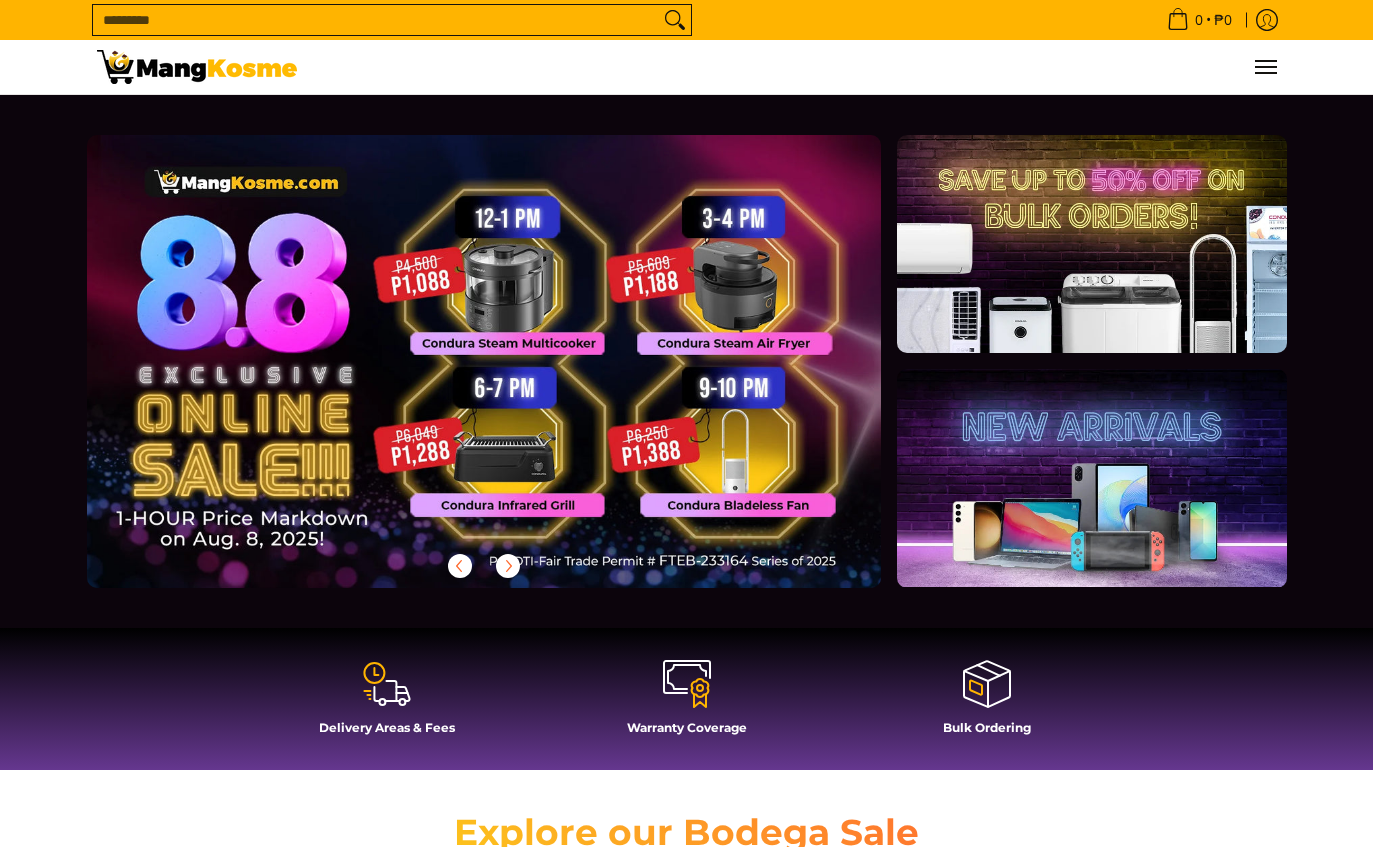 scroll, scrollTop: 0, scrollLeft: 0, axis: both 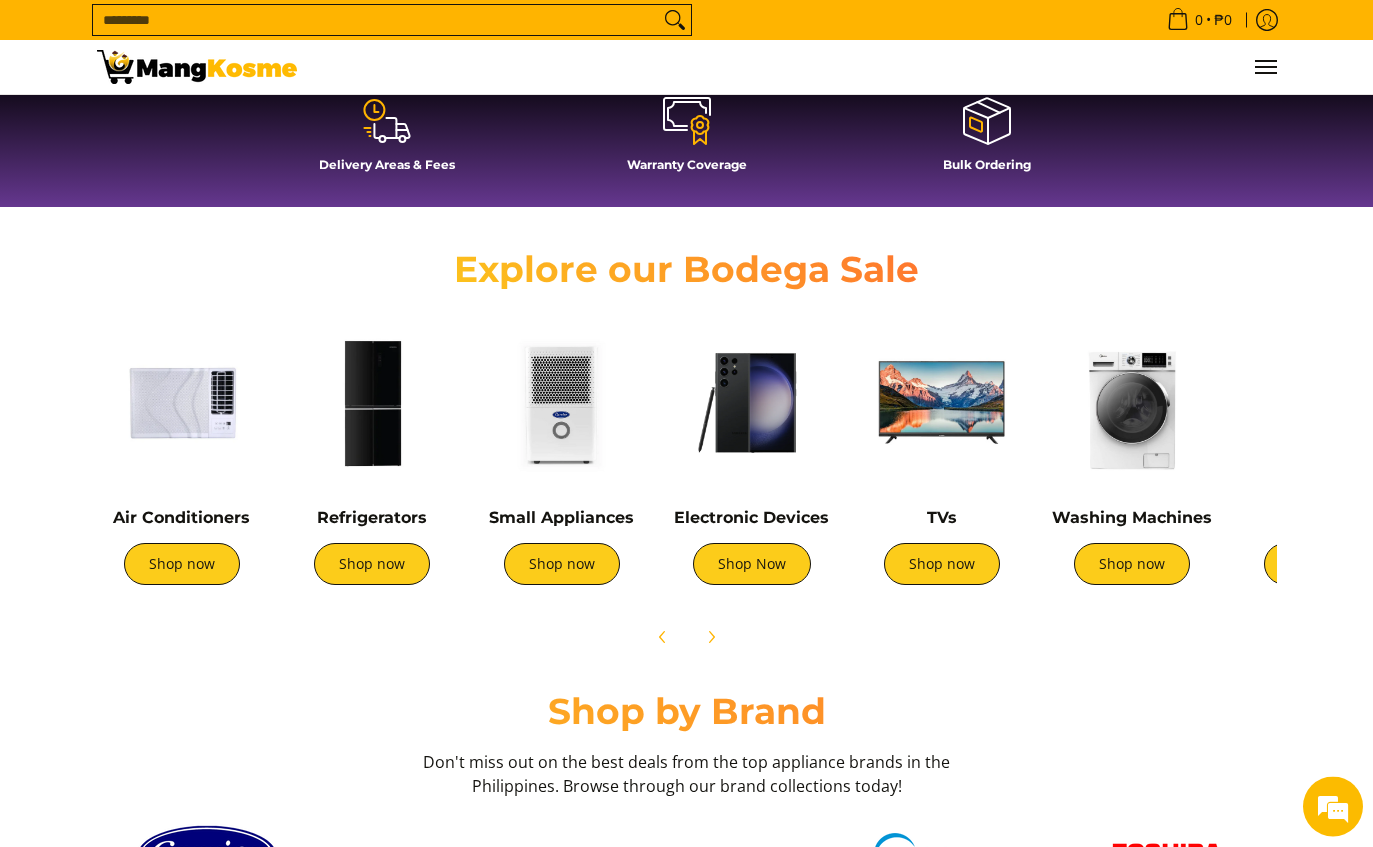 click on "Shop now" at bounding box center [182, 565] 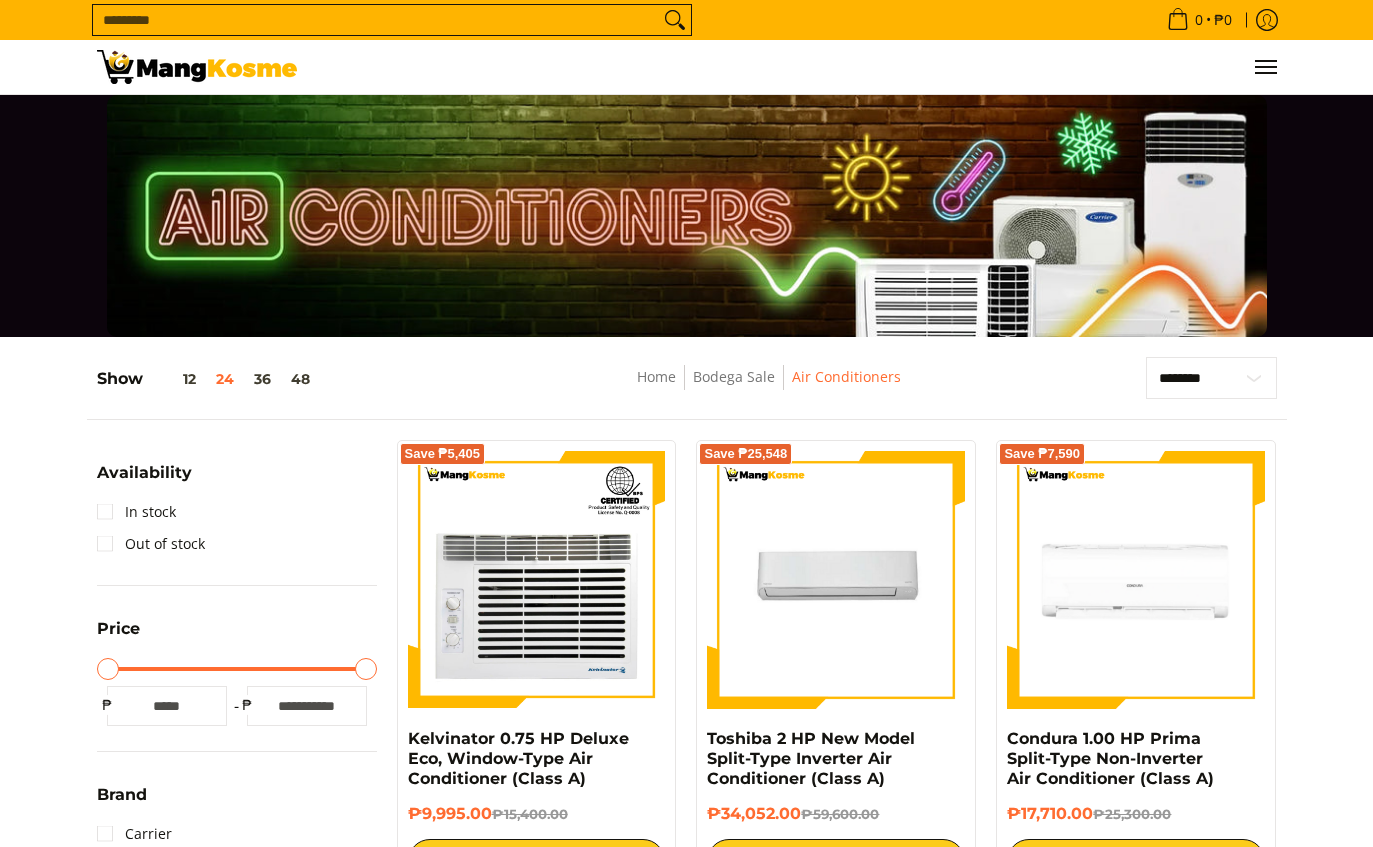 scroll, scrollTop: 100, scrollLeft: 0, axis: vertical 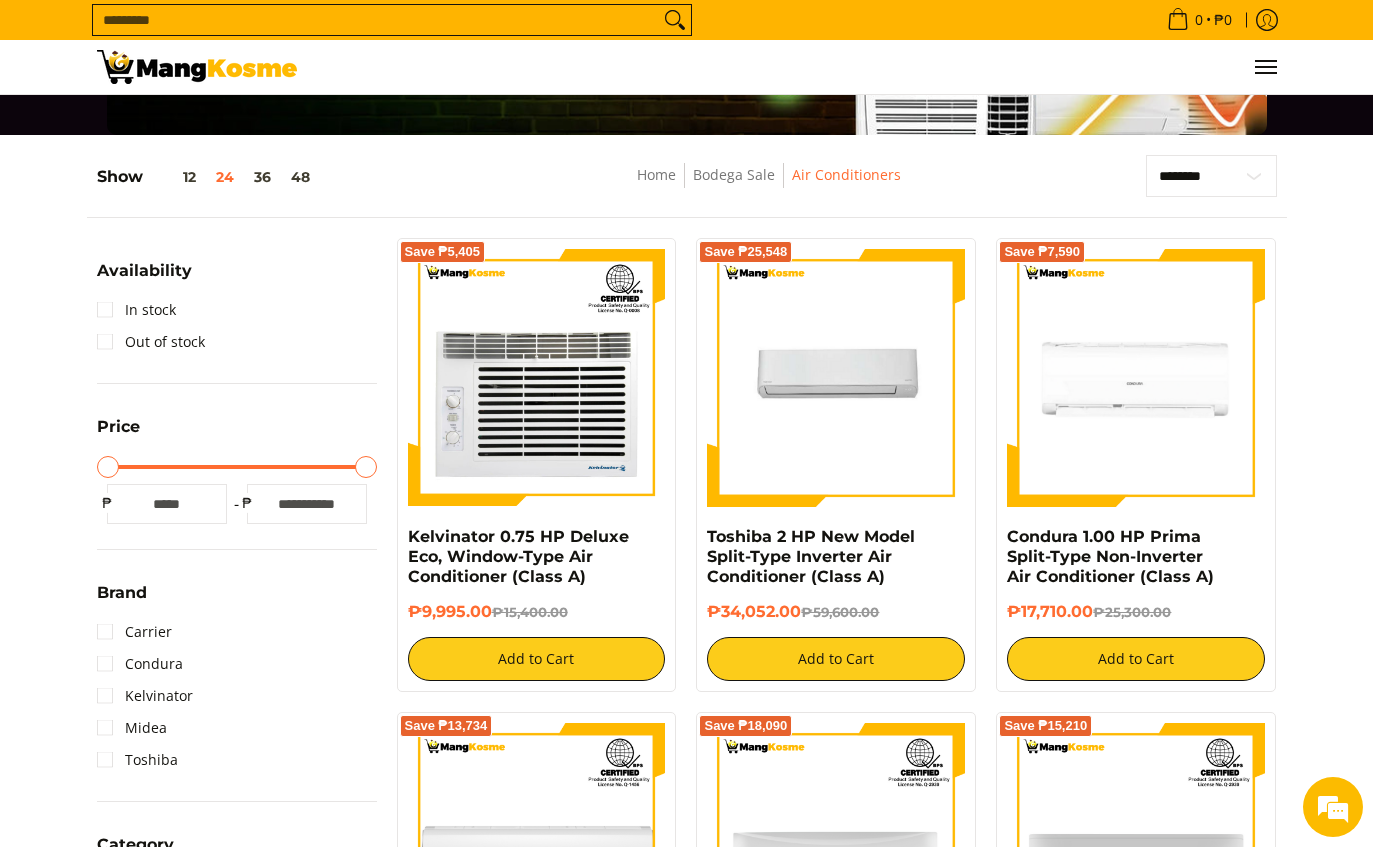 click on "**********" at bounding box center [1211, 176] 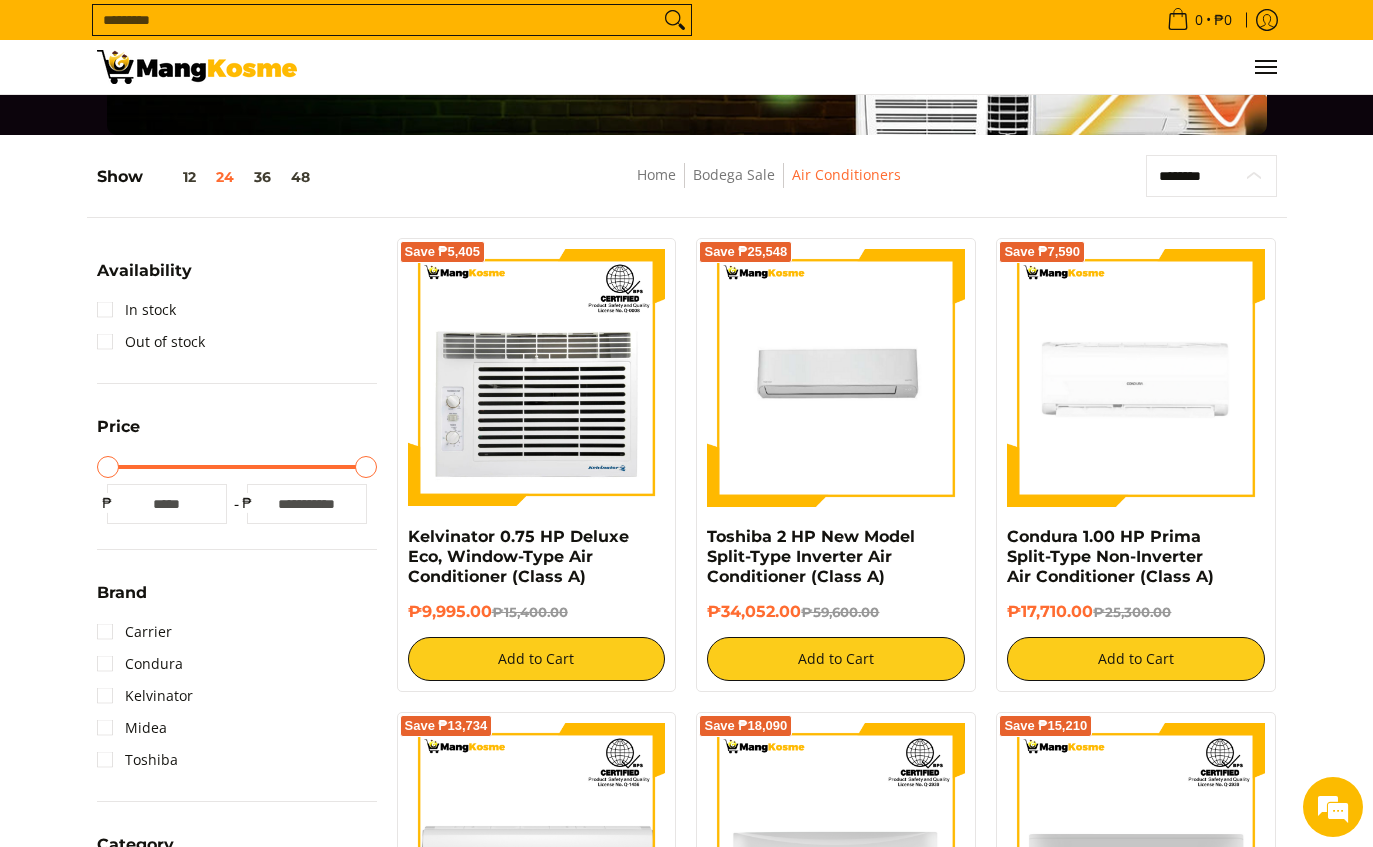 select on "**********" 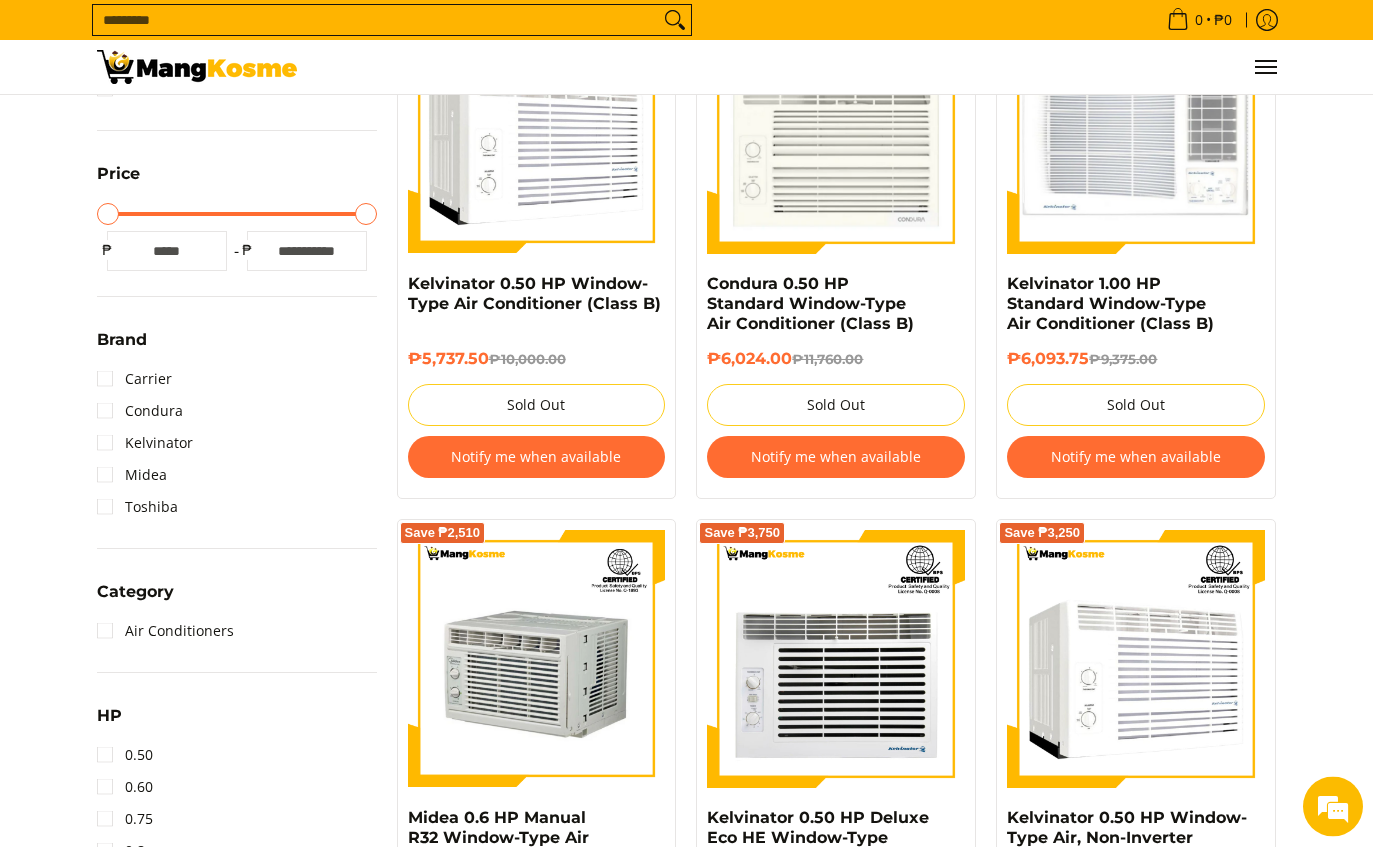 scroll, scrollTop: 683, scrollLeft: 0, axis: vertical 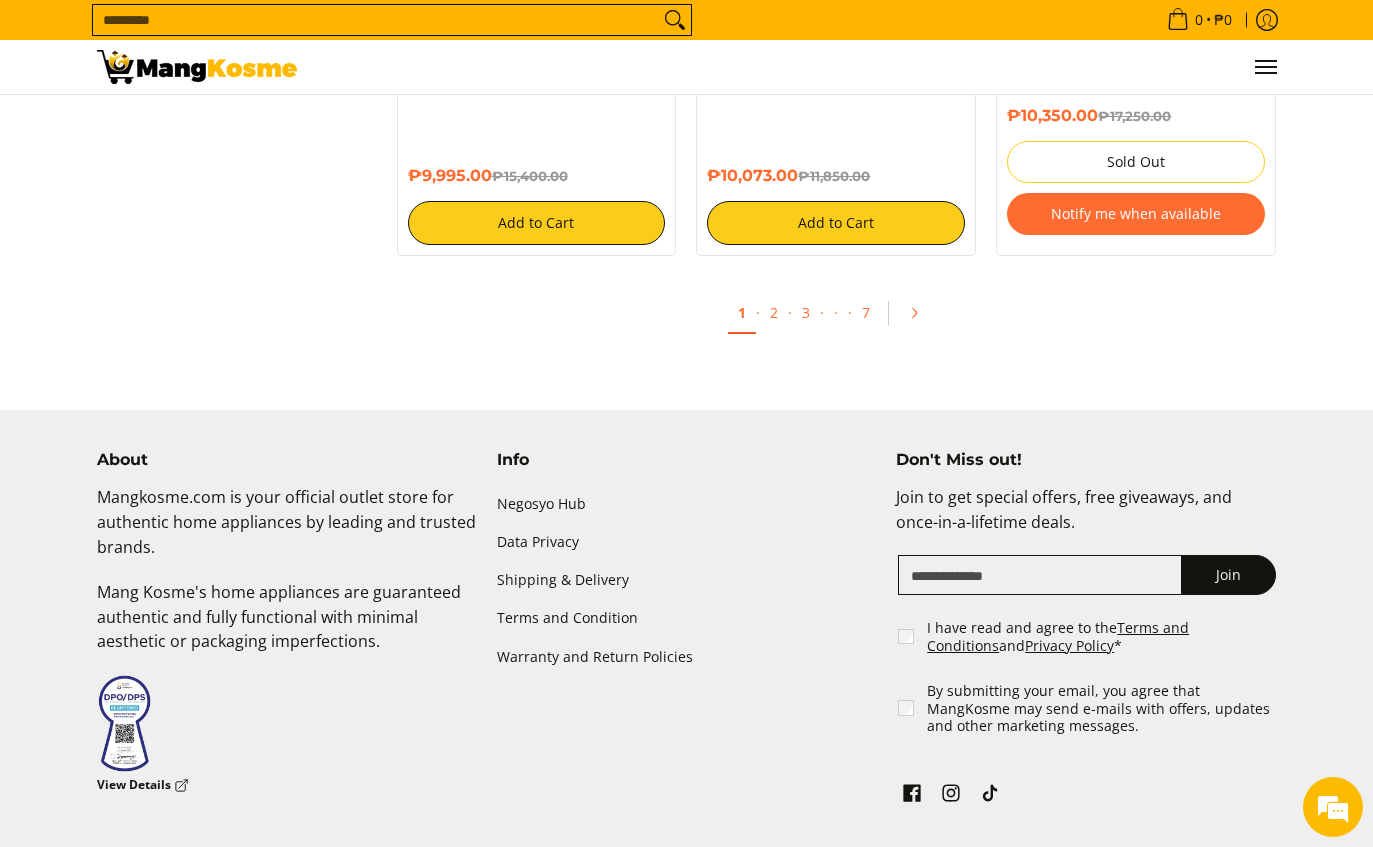 click on "3" at bounding box center [806, 312] 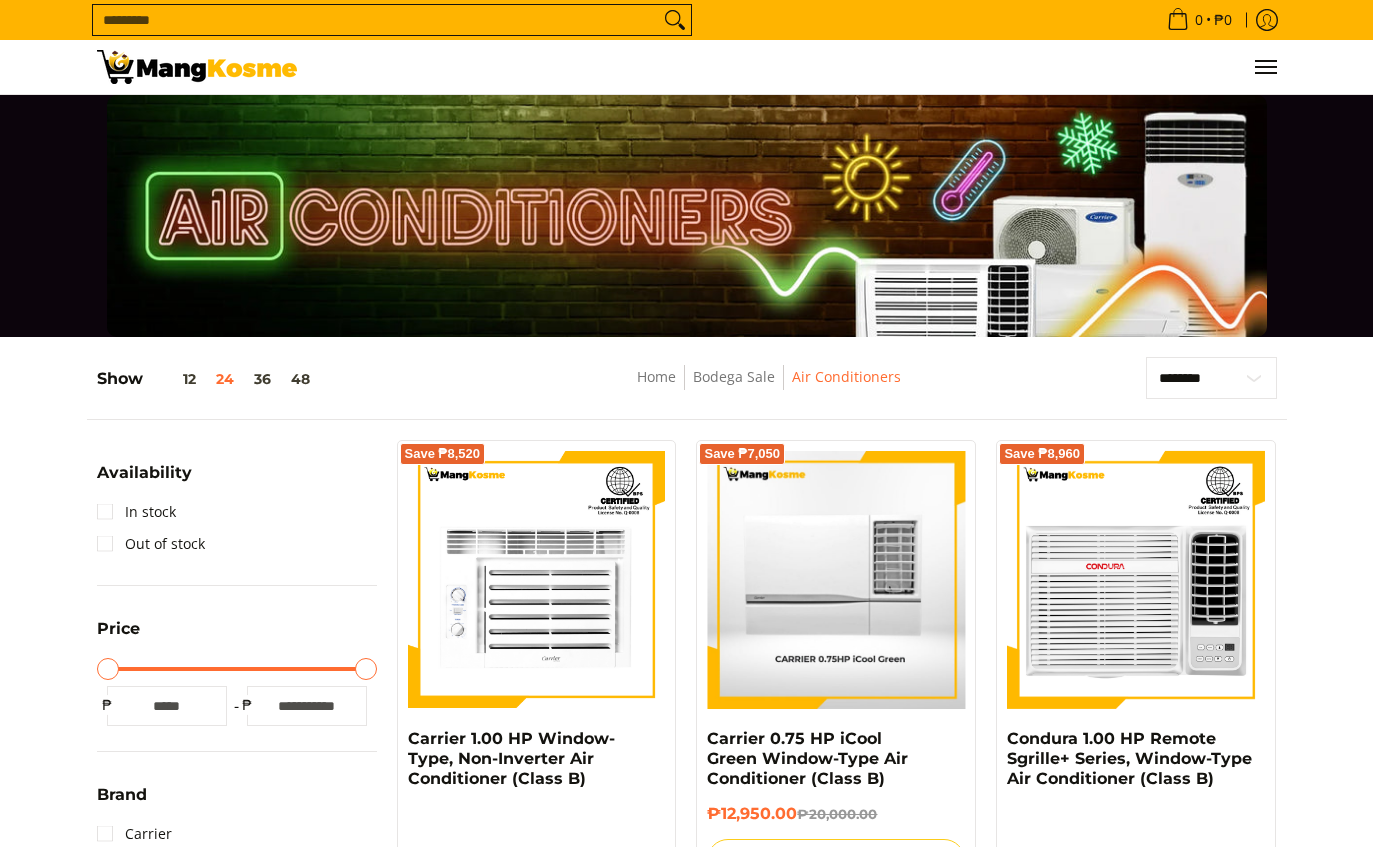scroll, scrollTop: 436, scrollLeft: 0, axis: vertical 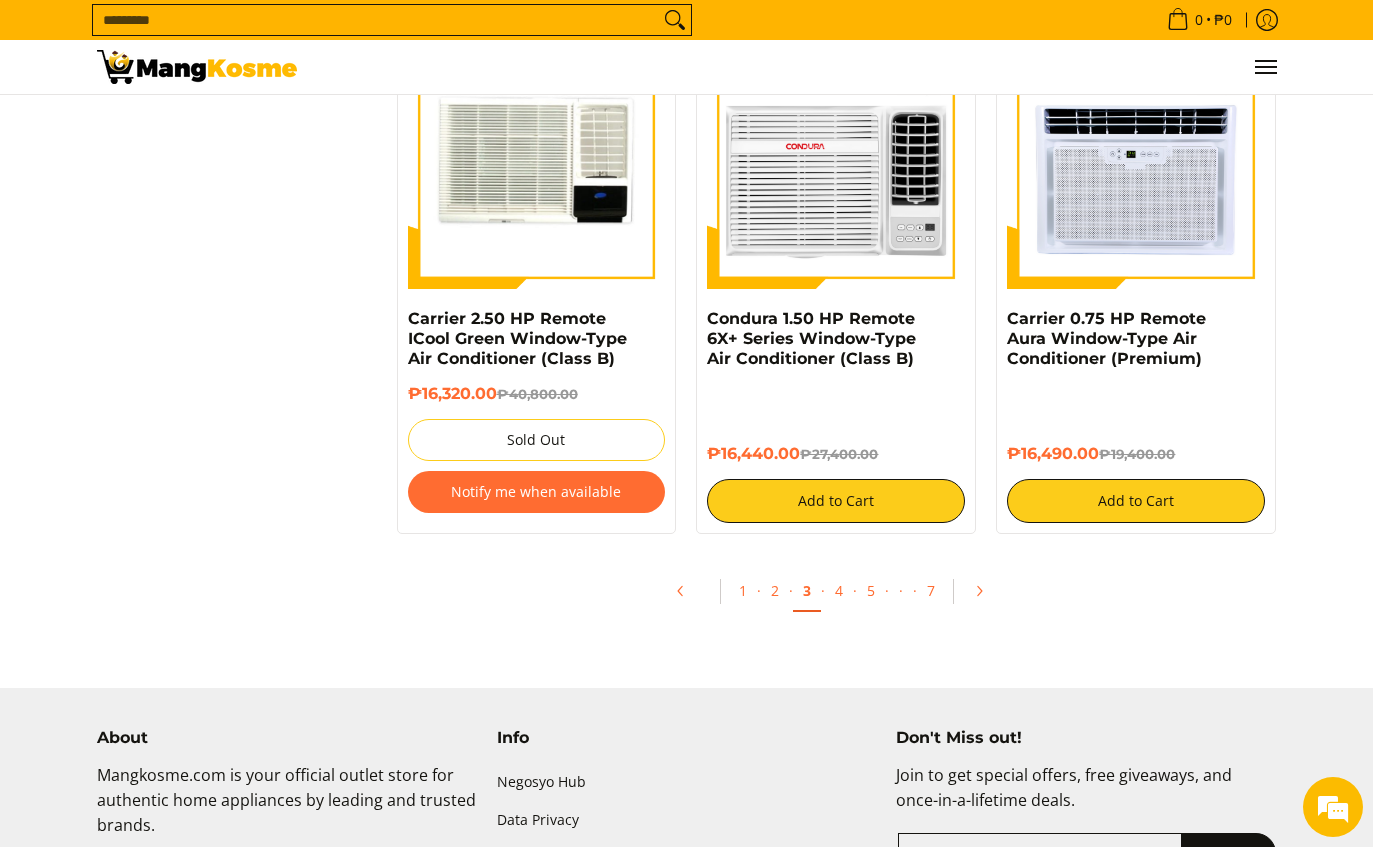 click on "2" at bounding box center (775, 590) 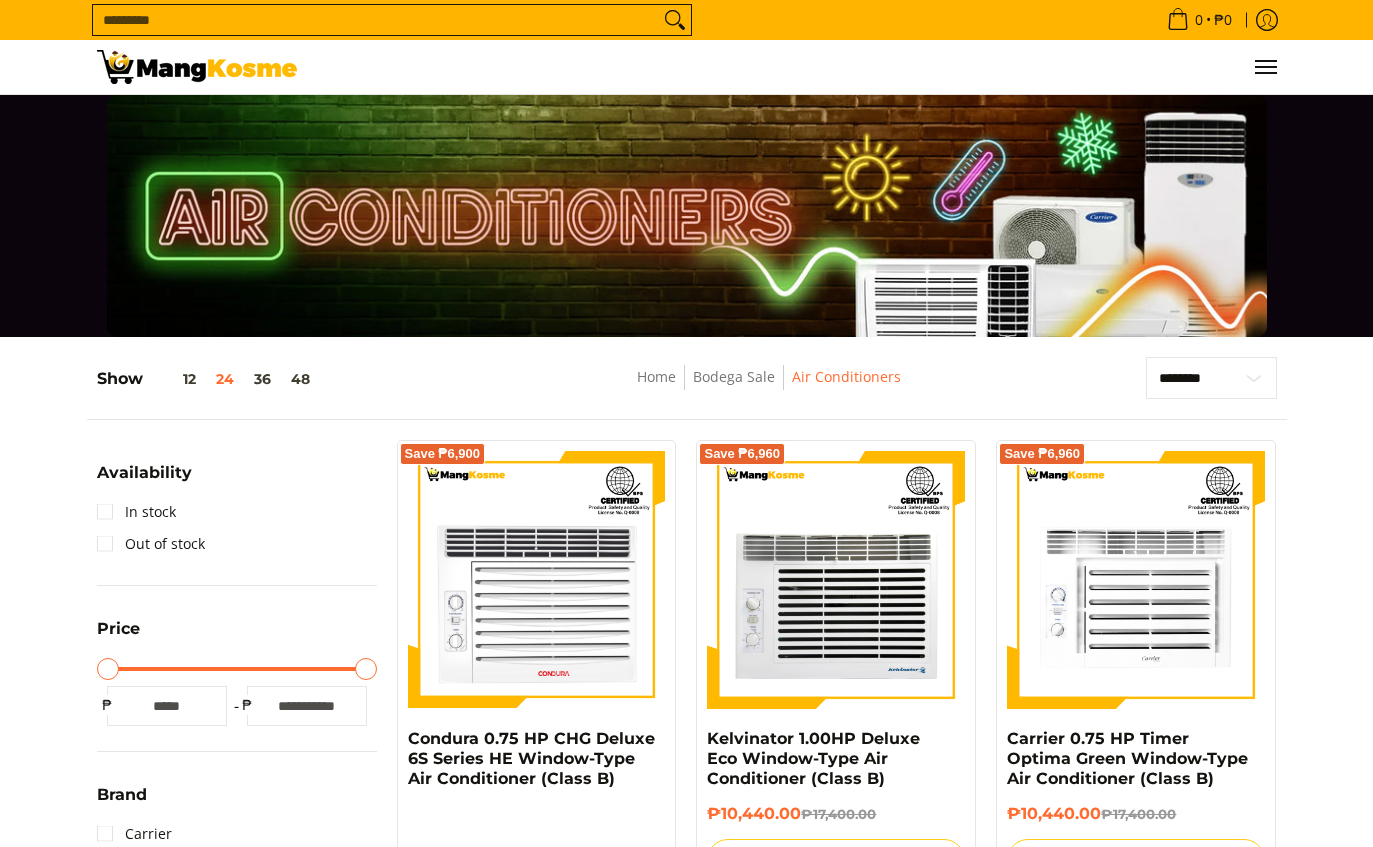 scroll, scrollTop: 0, scrollLeft: 0, axis: both 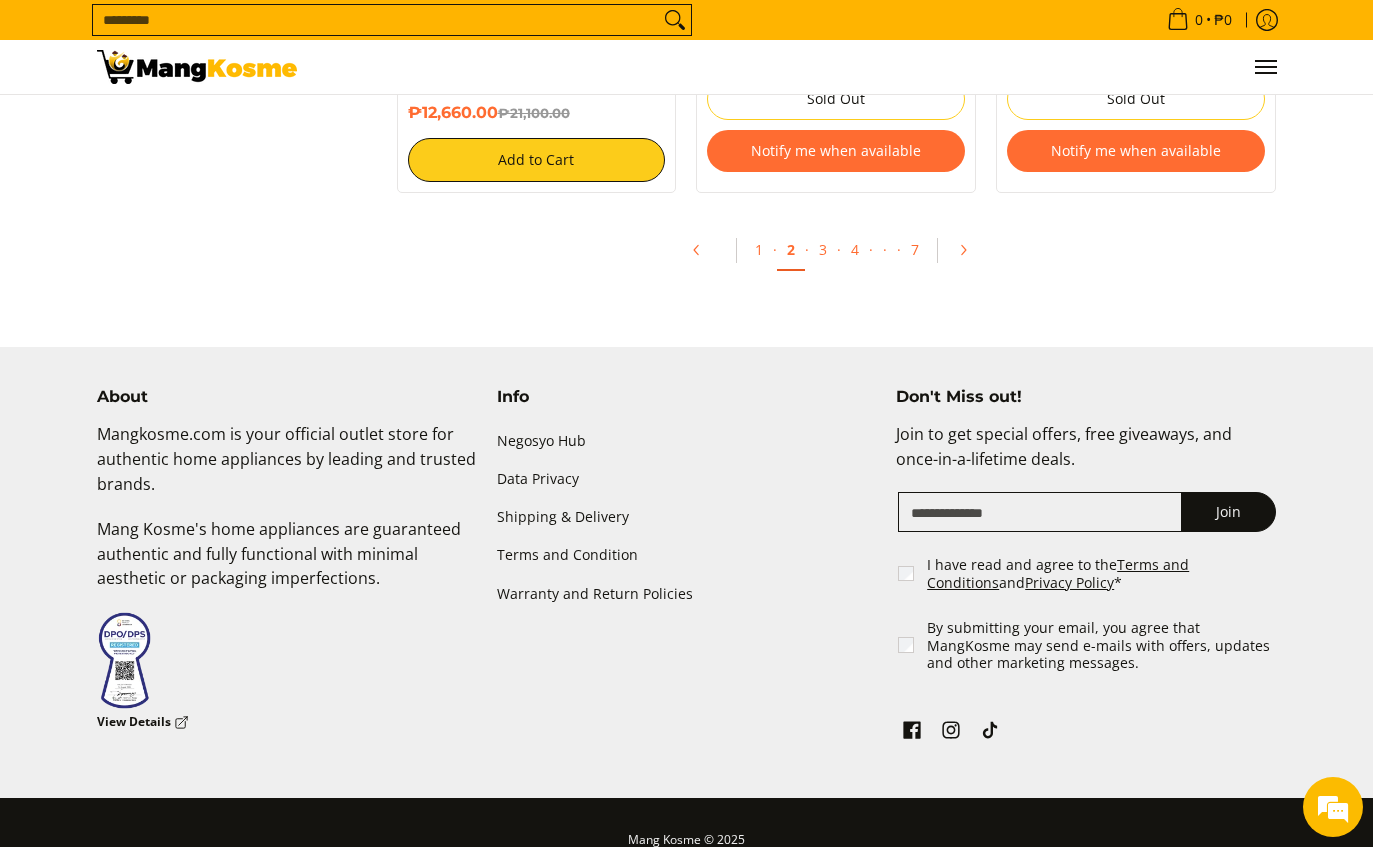 click on "1" at bounding box center [759, 249] 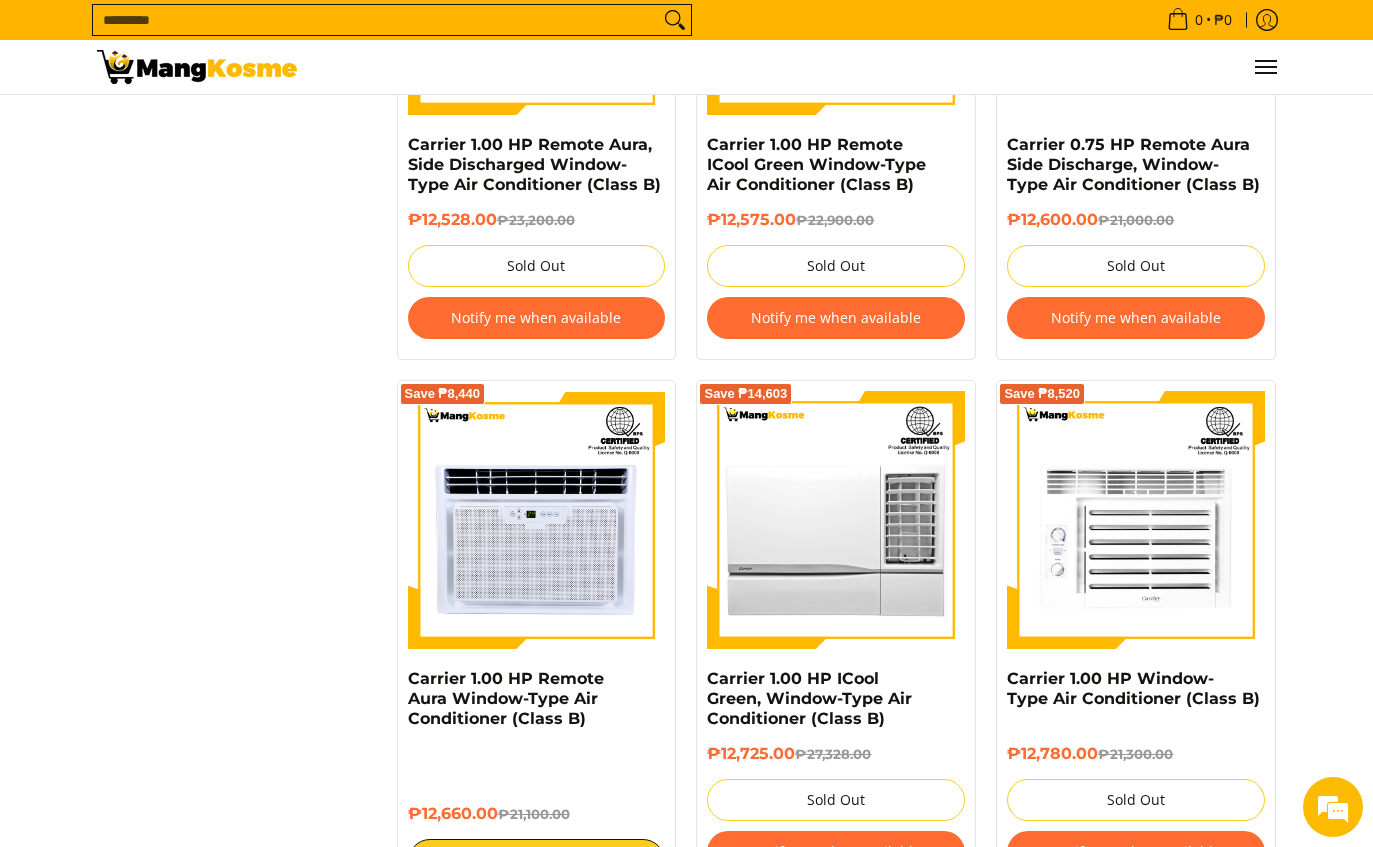 scroll, scrollTop: 3796, scrollLeft: 0, axis: vertical 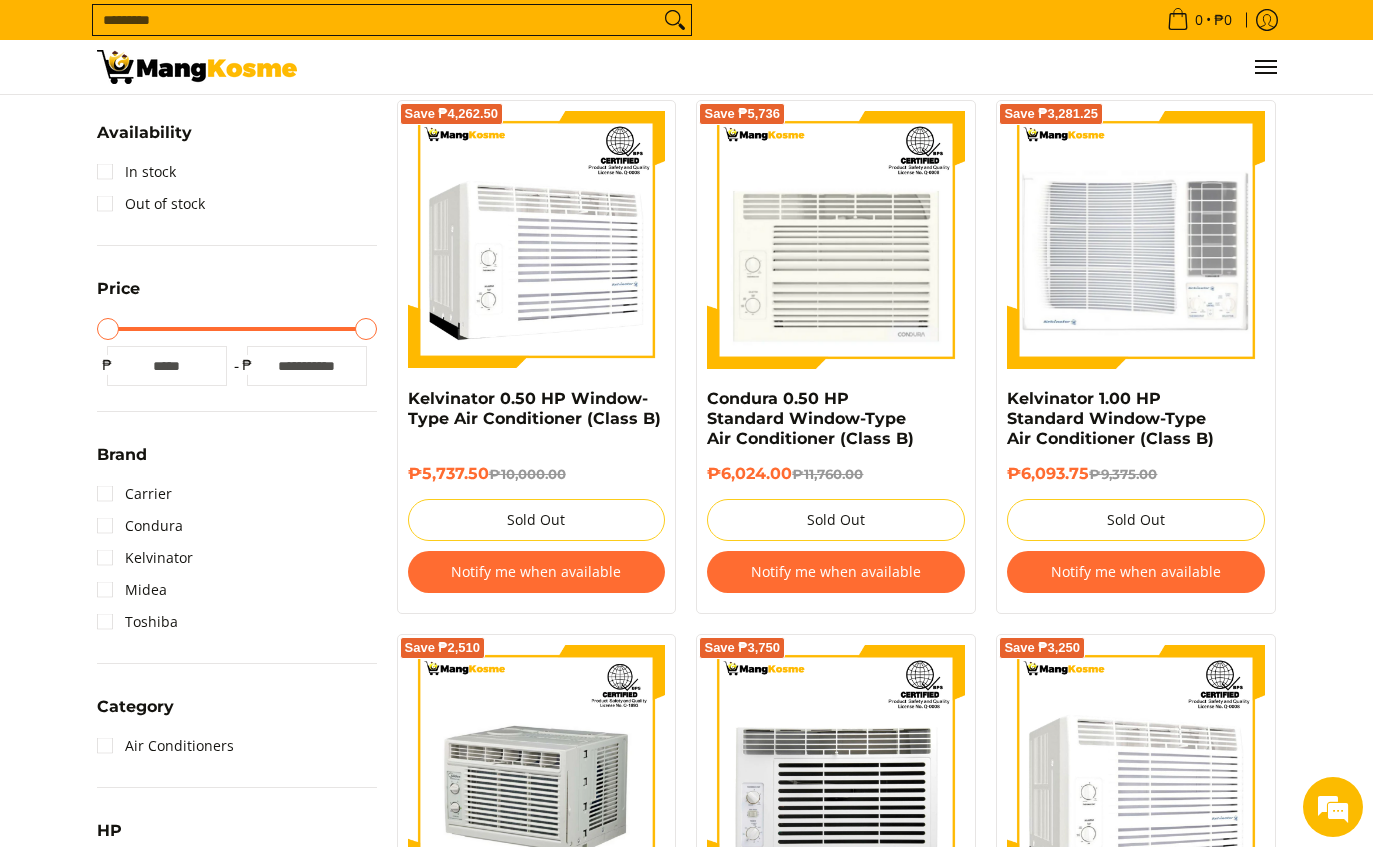 click at bounding box center [1136, 240] 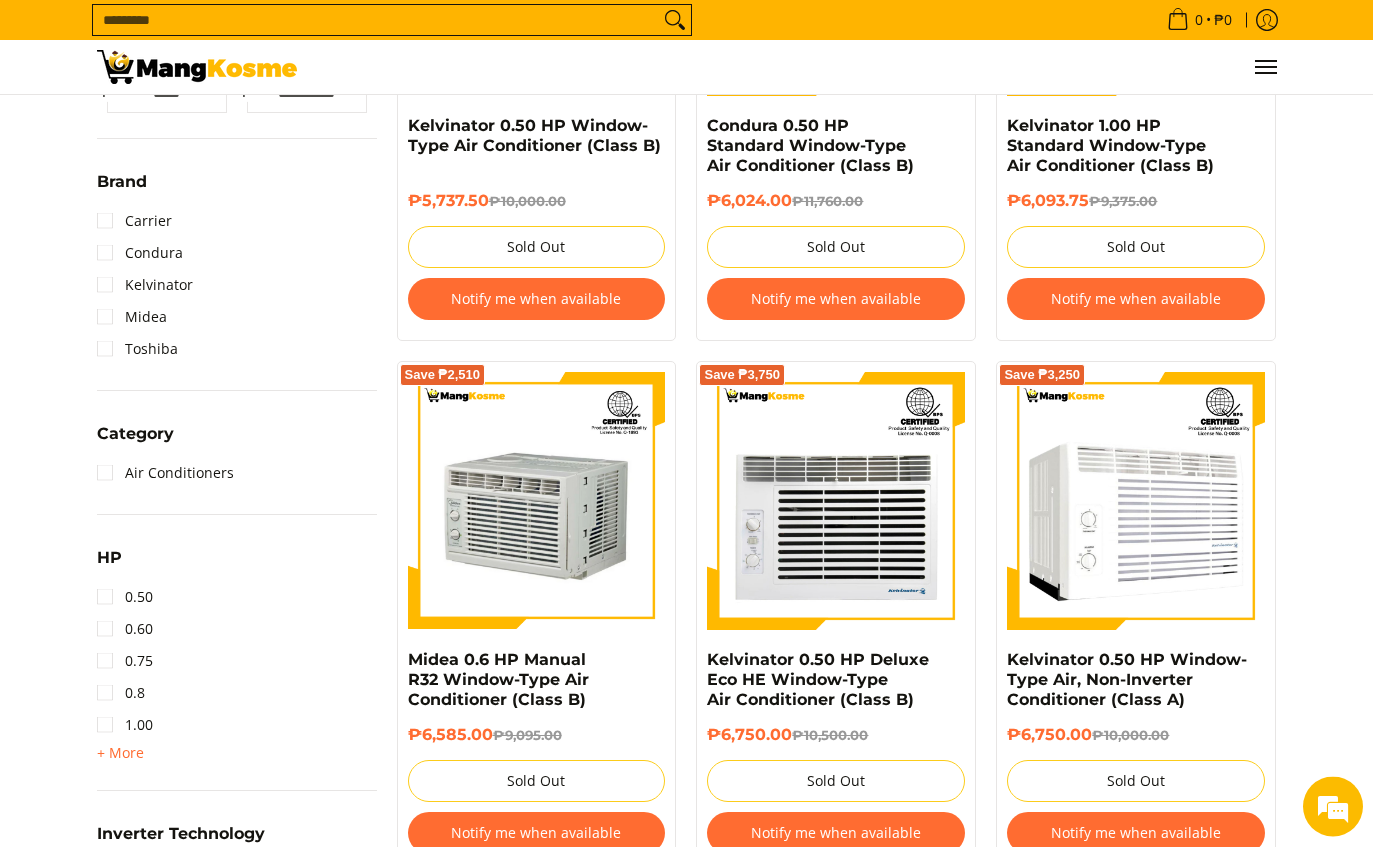 scroll, scrollTop: 616, scrollLeft: 0, axis: vertical 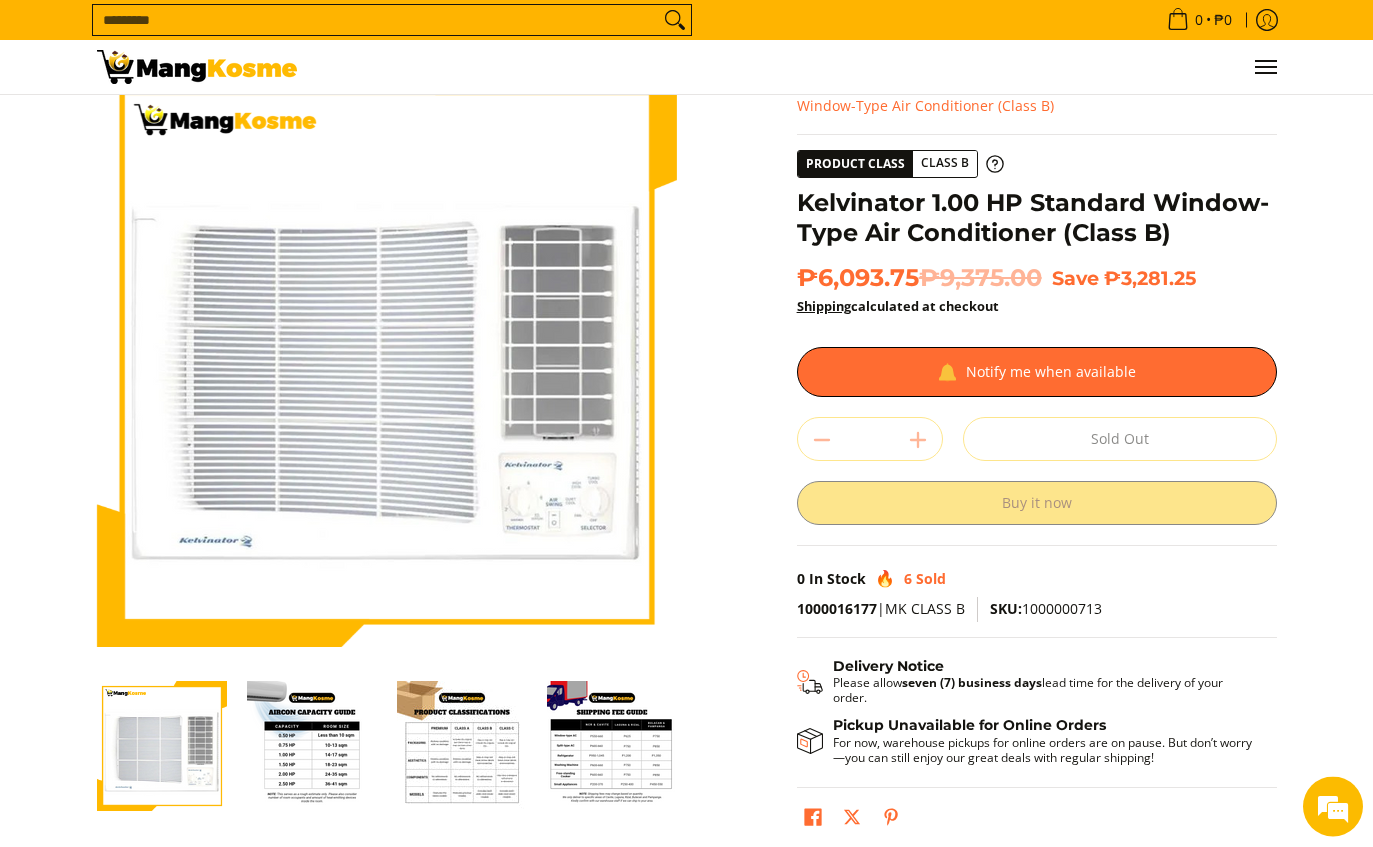 click at bounding box center (312, 747) 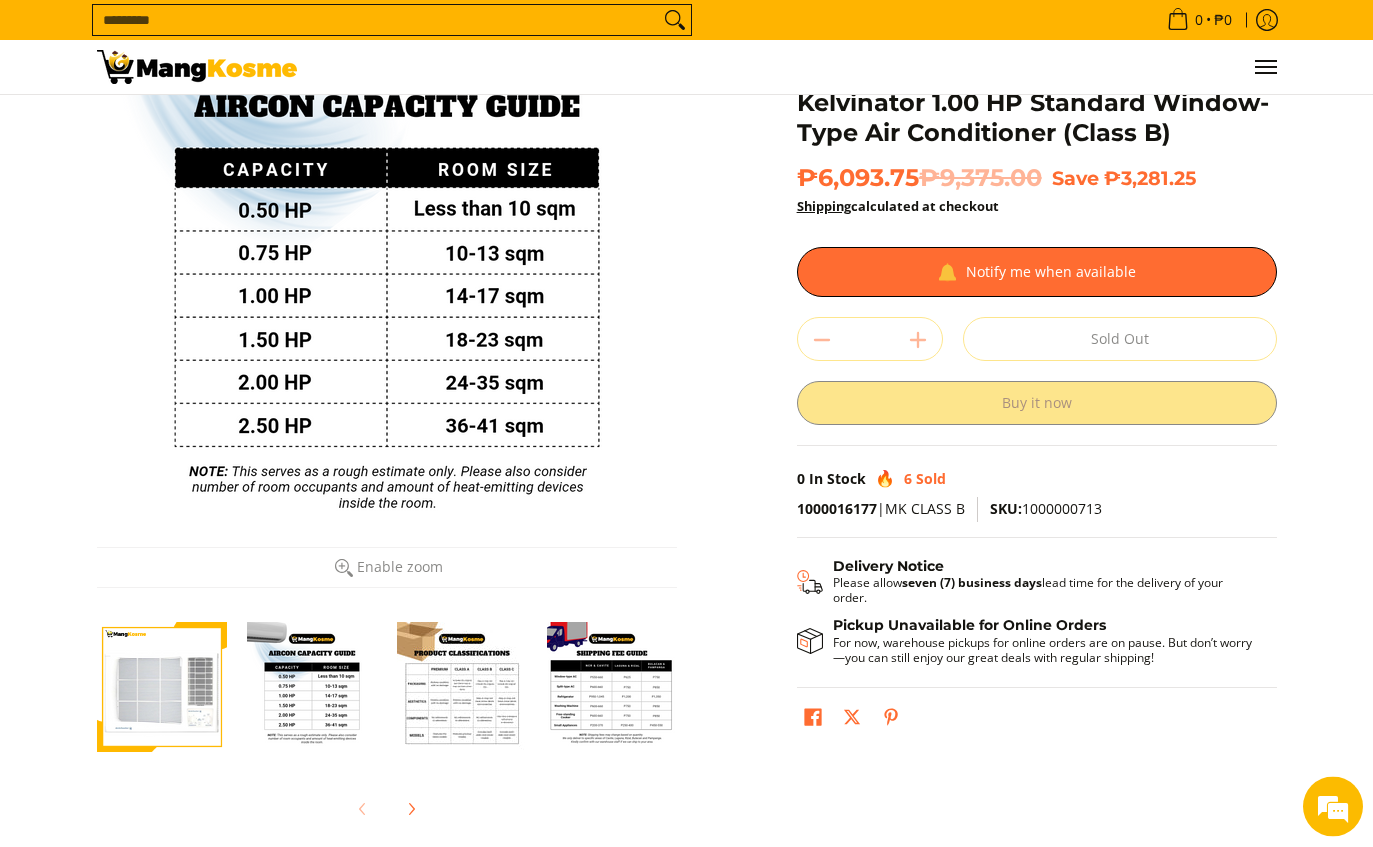 scroll, scrollTop: 168, scrollLeft: 0, axis: vertical 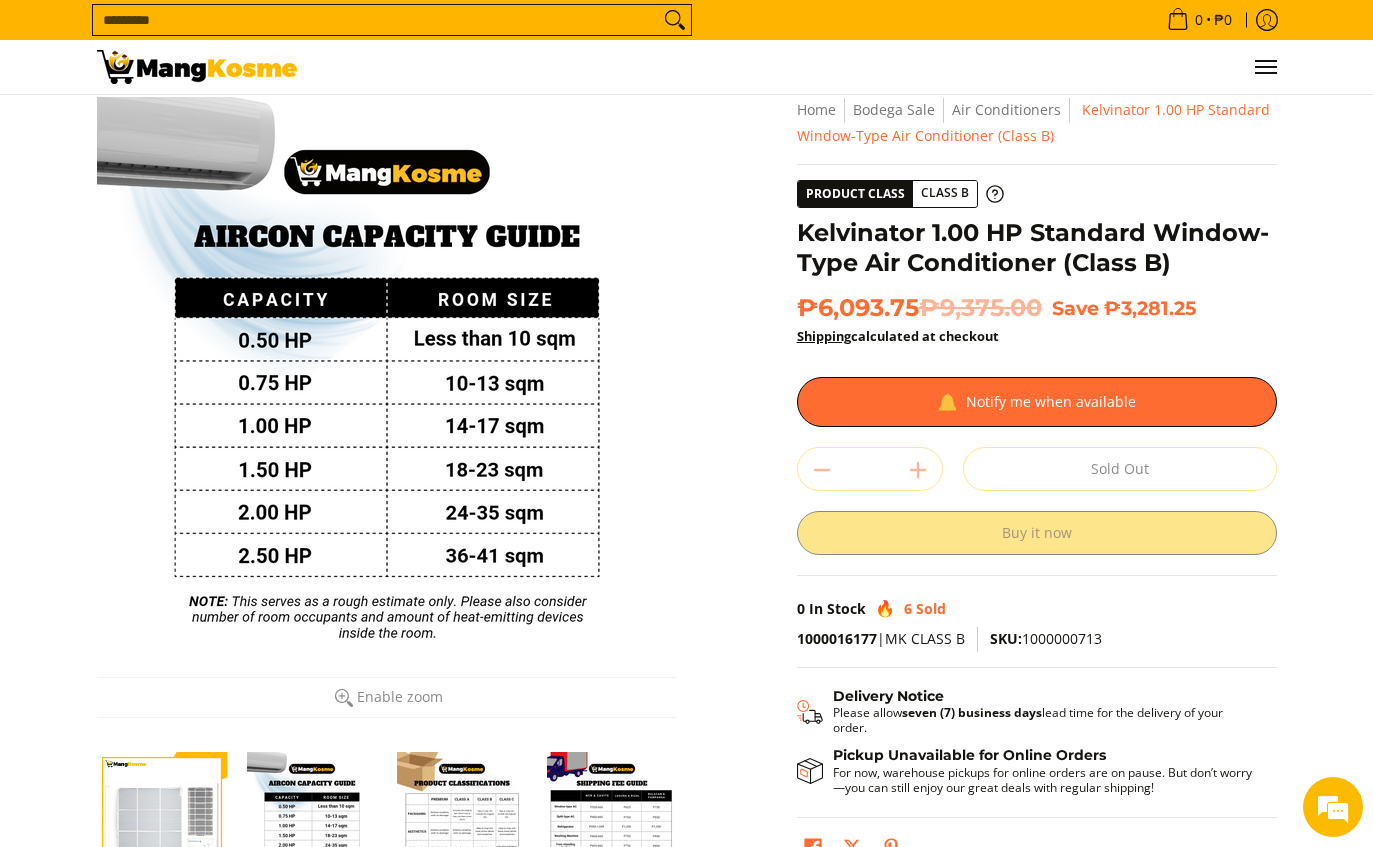 click at bounding box center [462, 817] 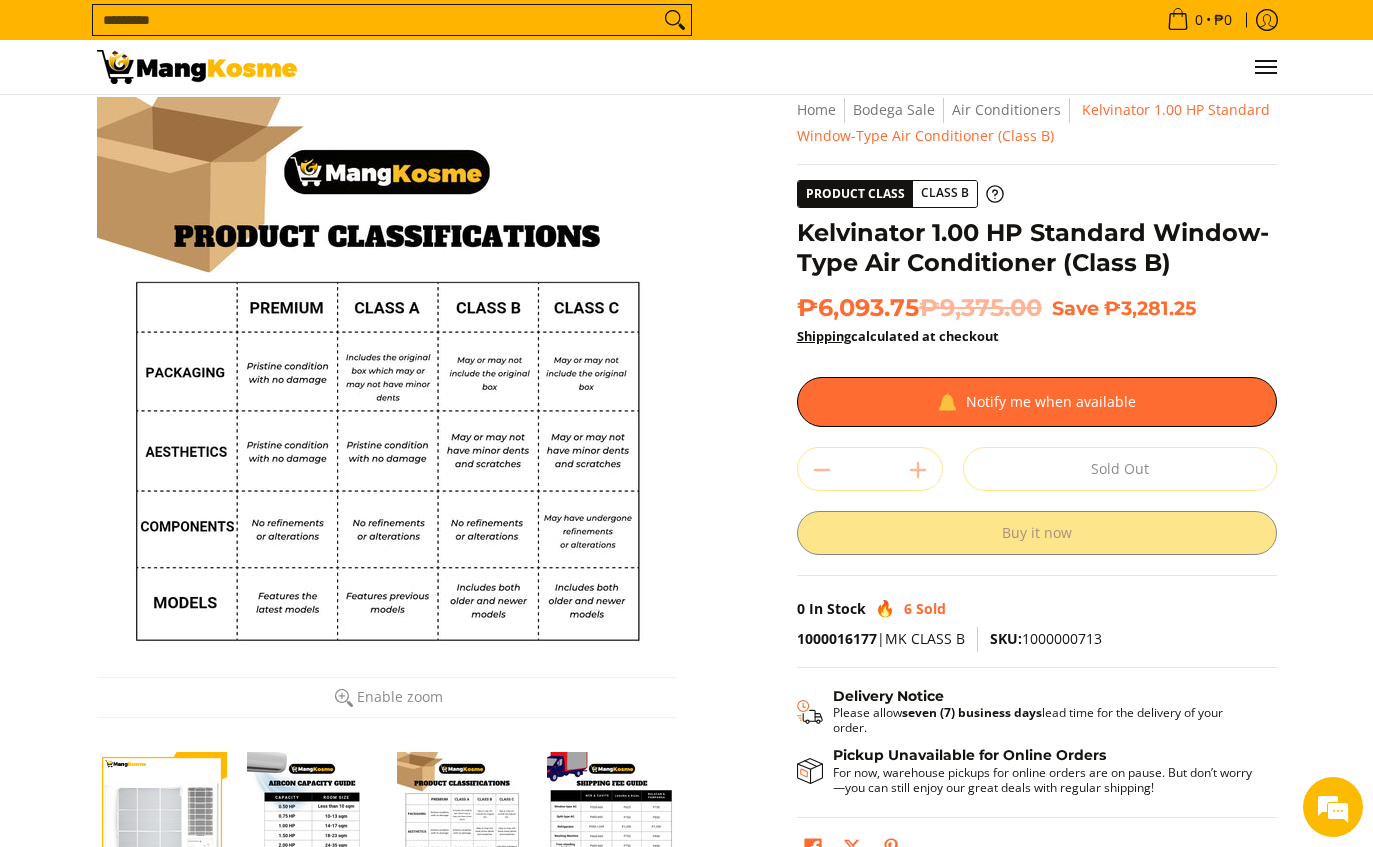 click at bounding box center (612, 817) 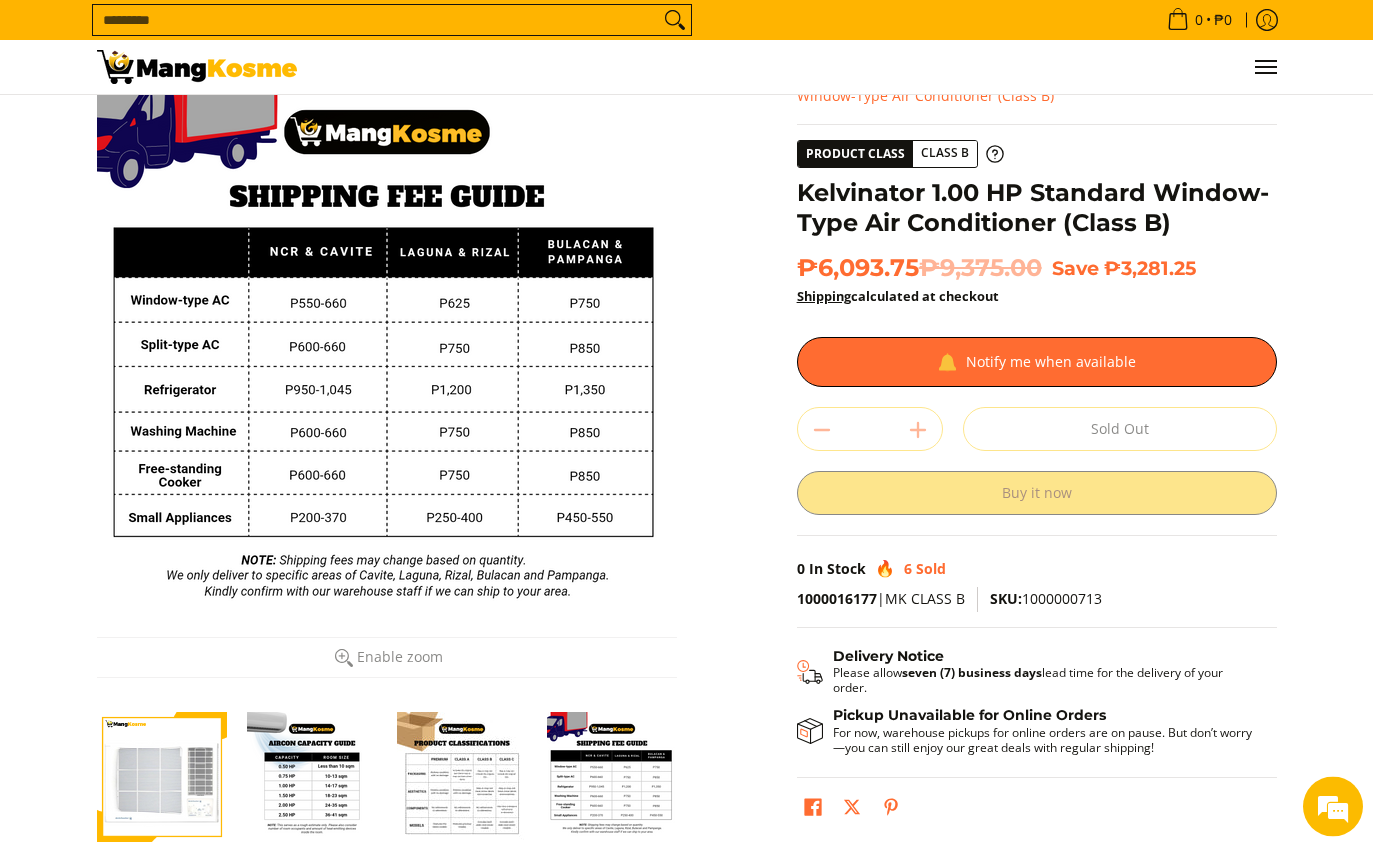 scroll, scrollTop: 78, scrollLeft: 0, axis: vertical 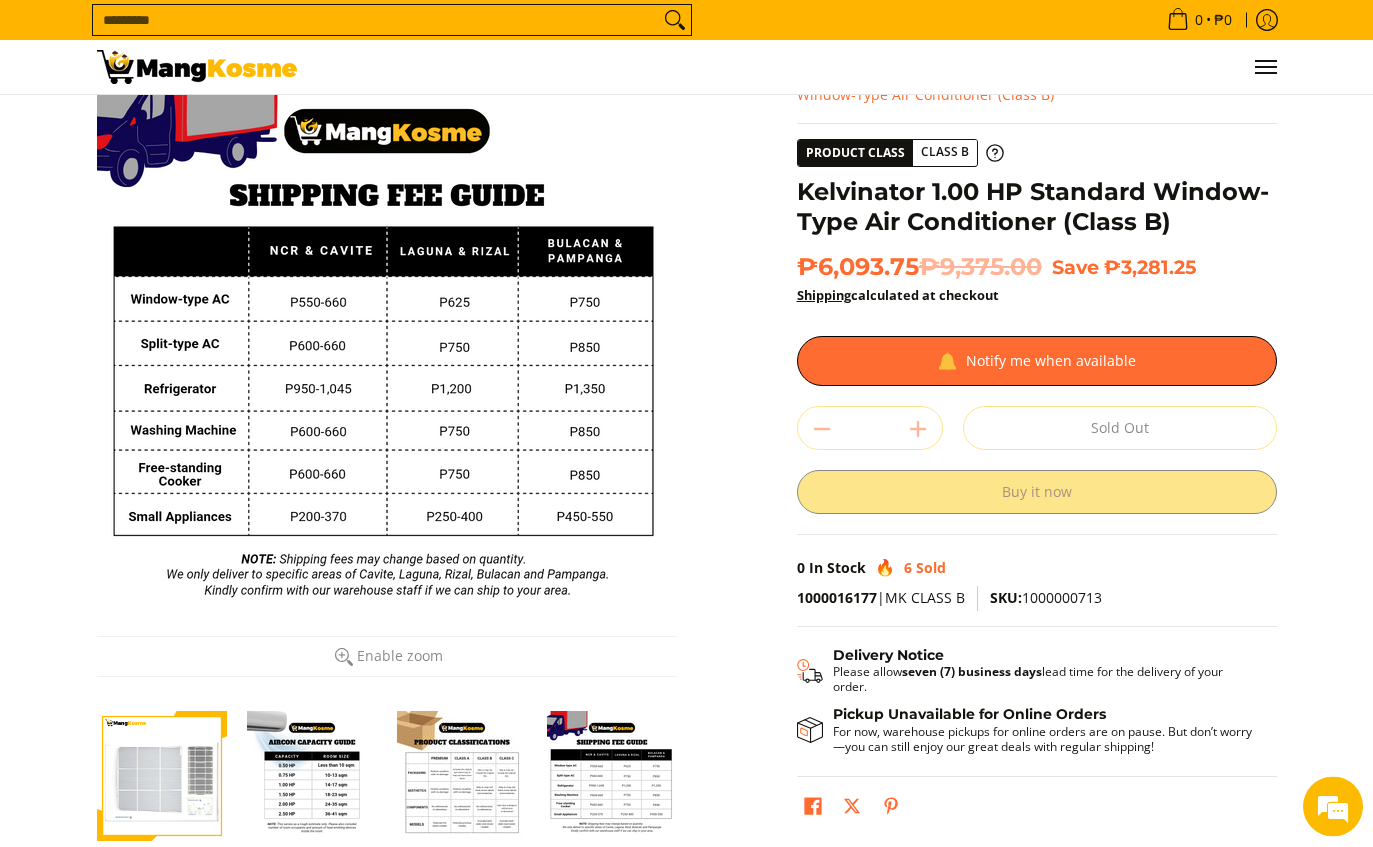 click at bounding box center [162, 777] 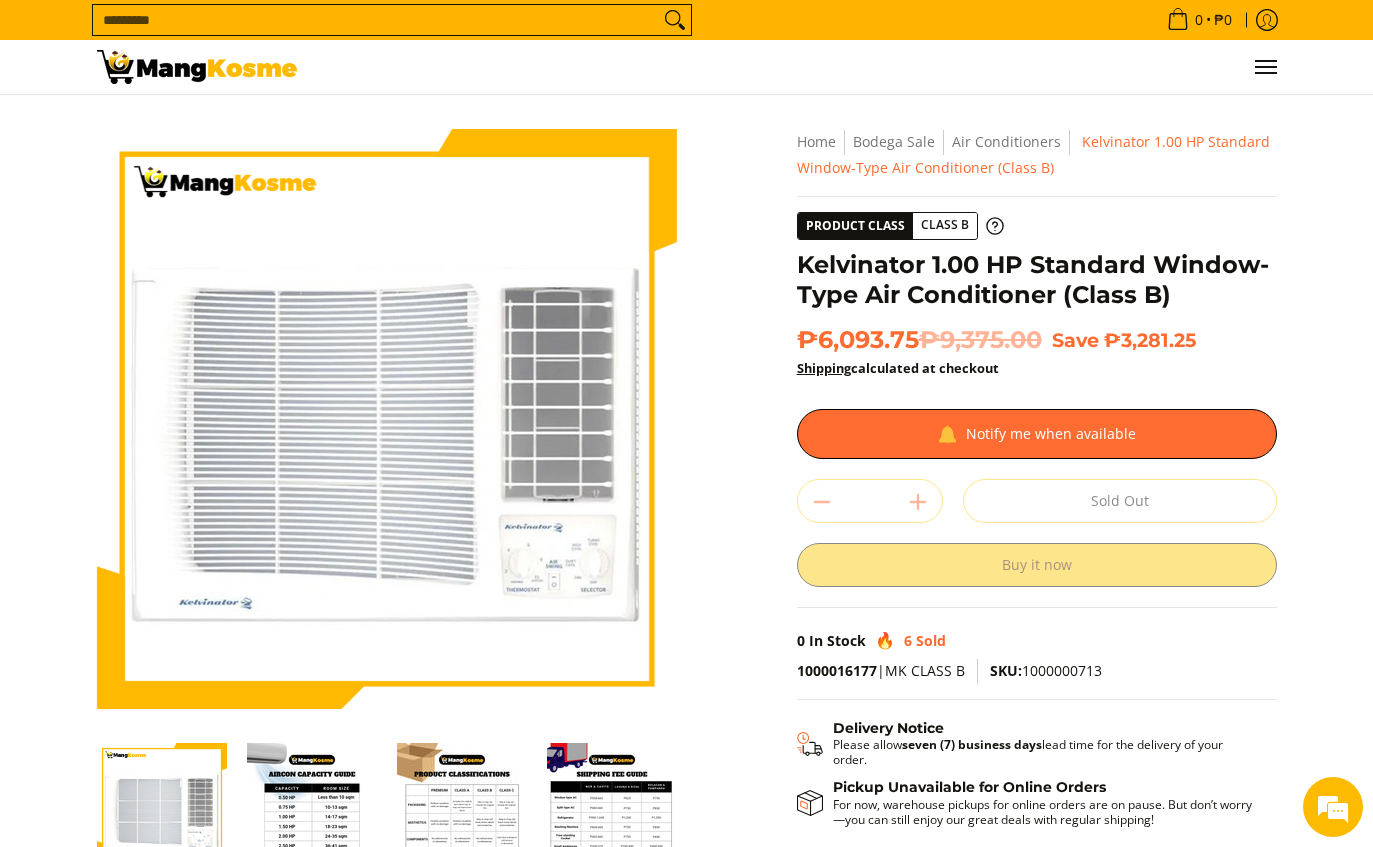 scroll, scrollTop: 0, scrollLeft: 0, axis: both 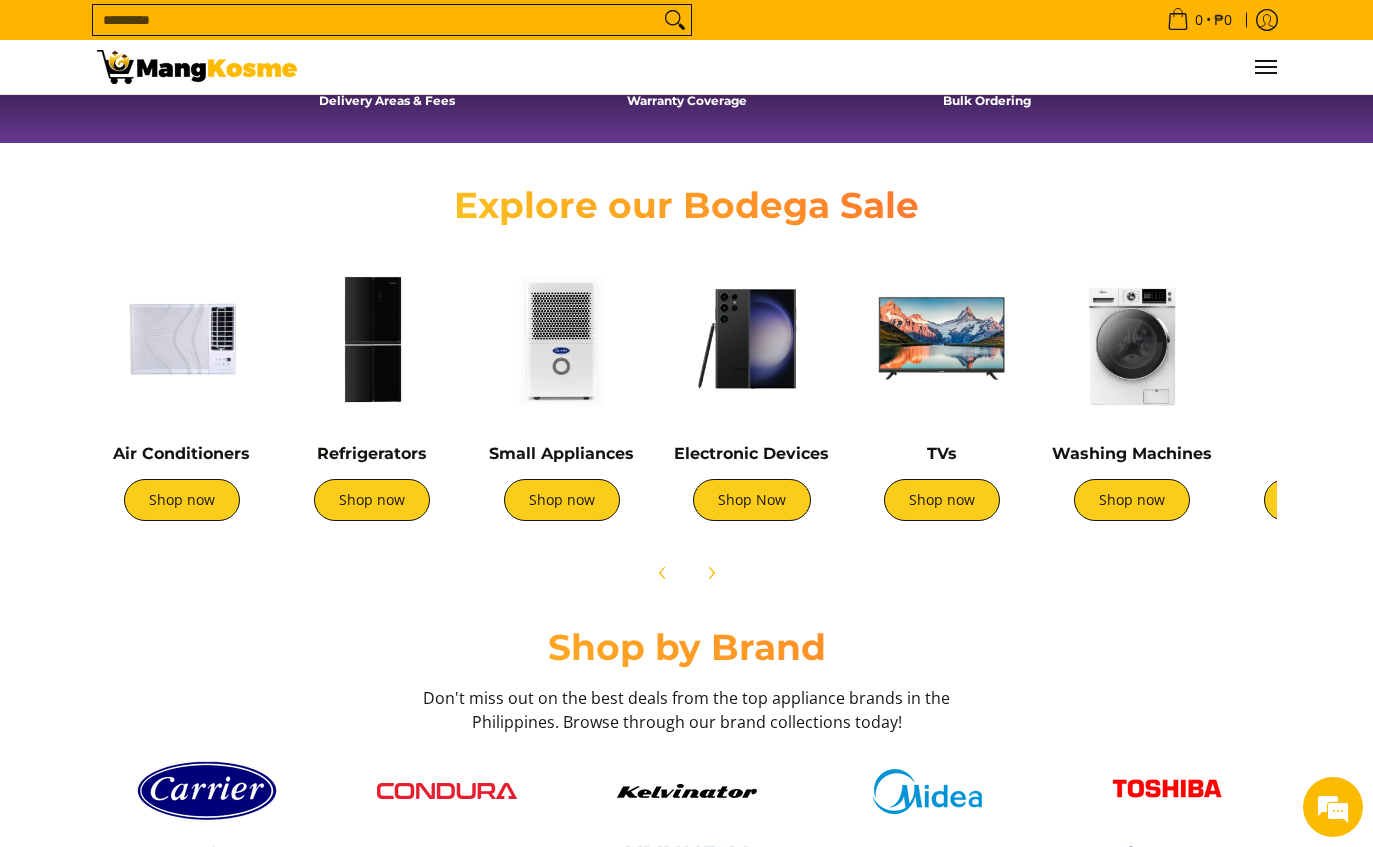 click on "Shop now" at bounding box center (372, 500) 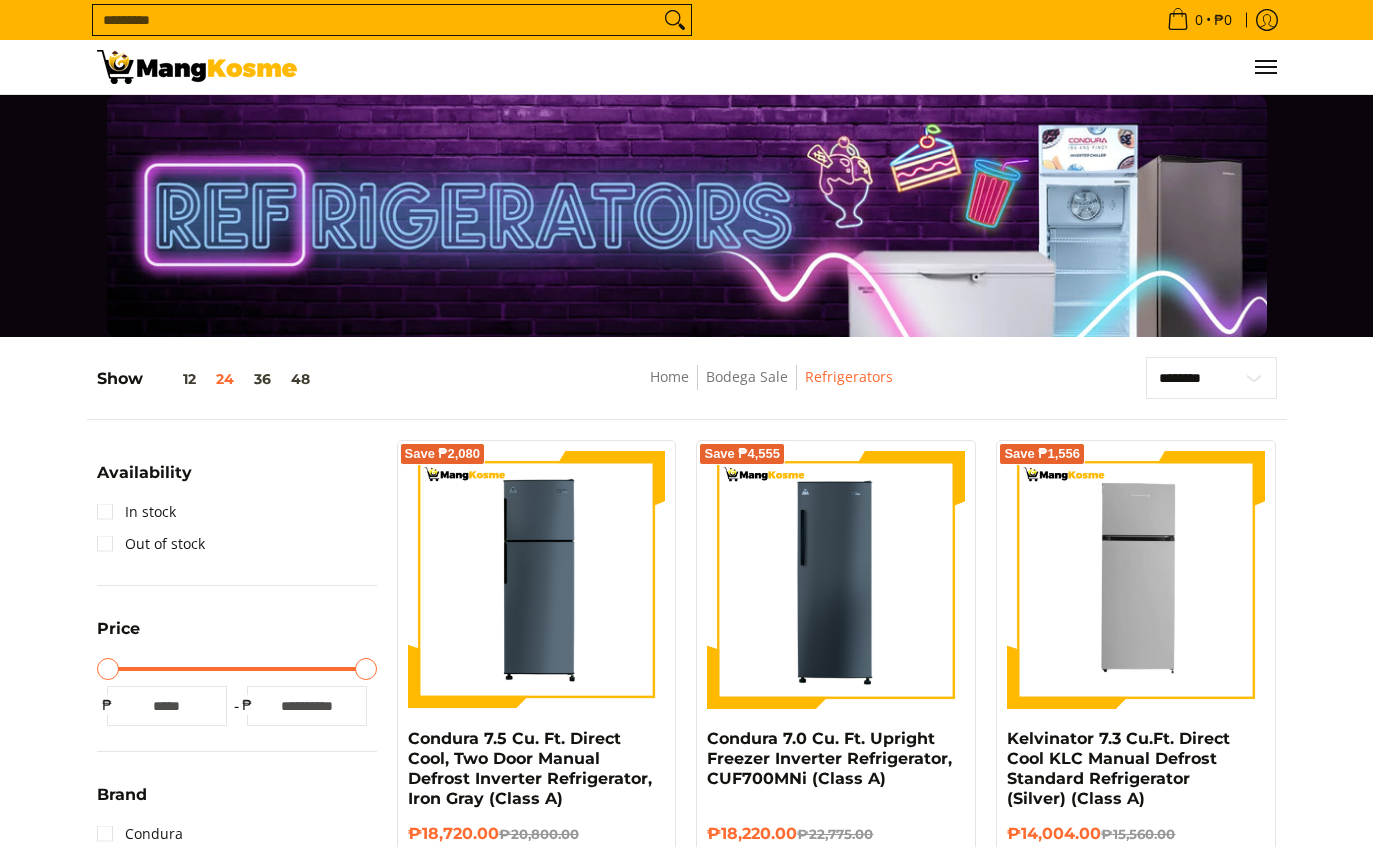 scroll, scrollTop: 82, scrollLeft: 0, axis: vertical 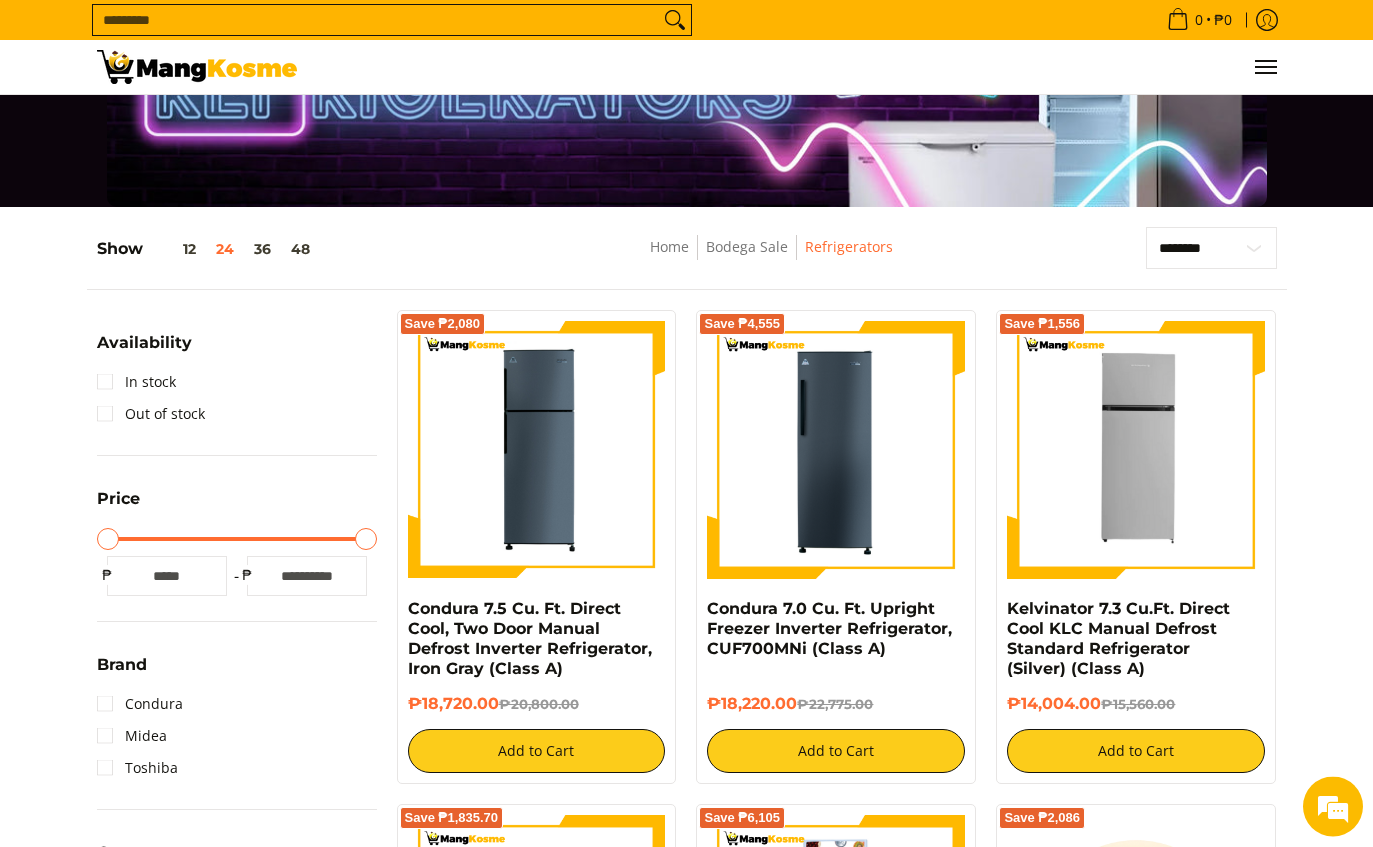 click on "**********" at bounding box center [1211, 249] 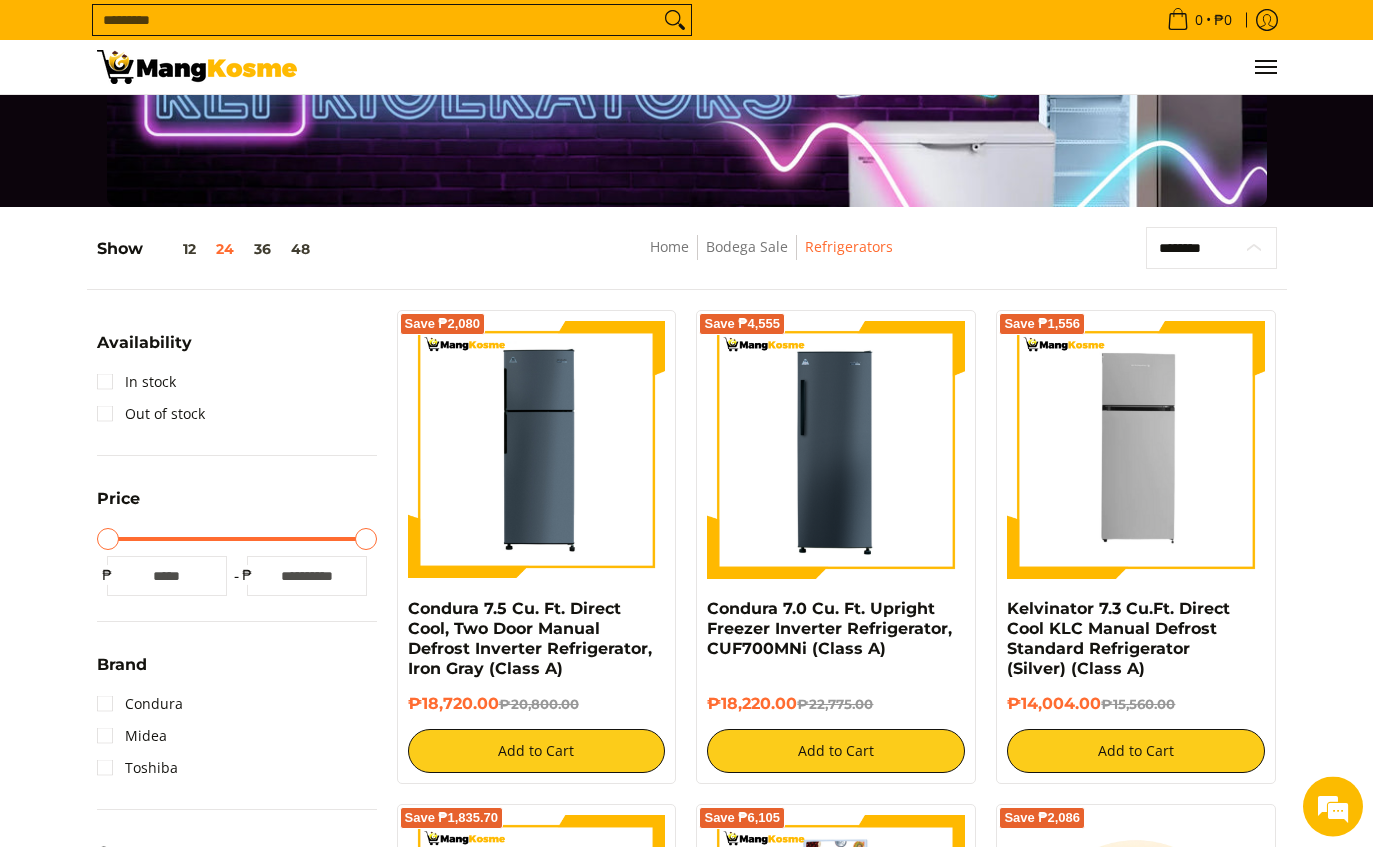 scroll, scrollTop: 130, scrollLeft: 0, axis: vertical 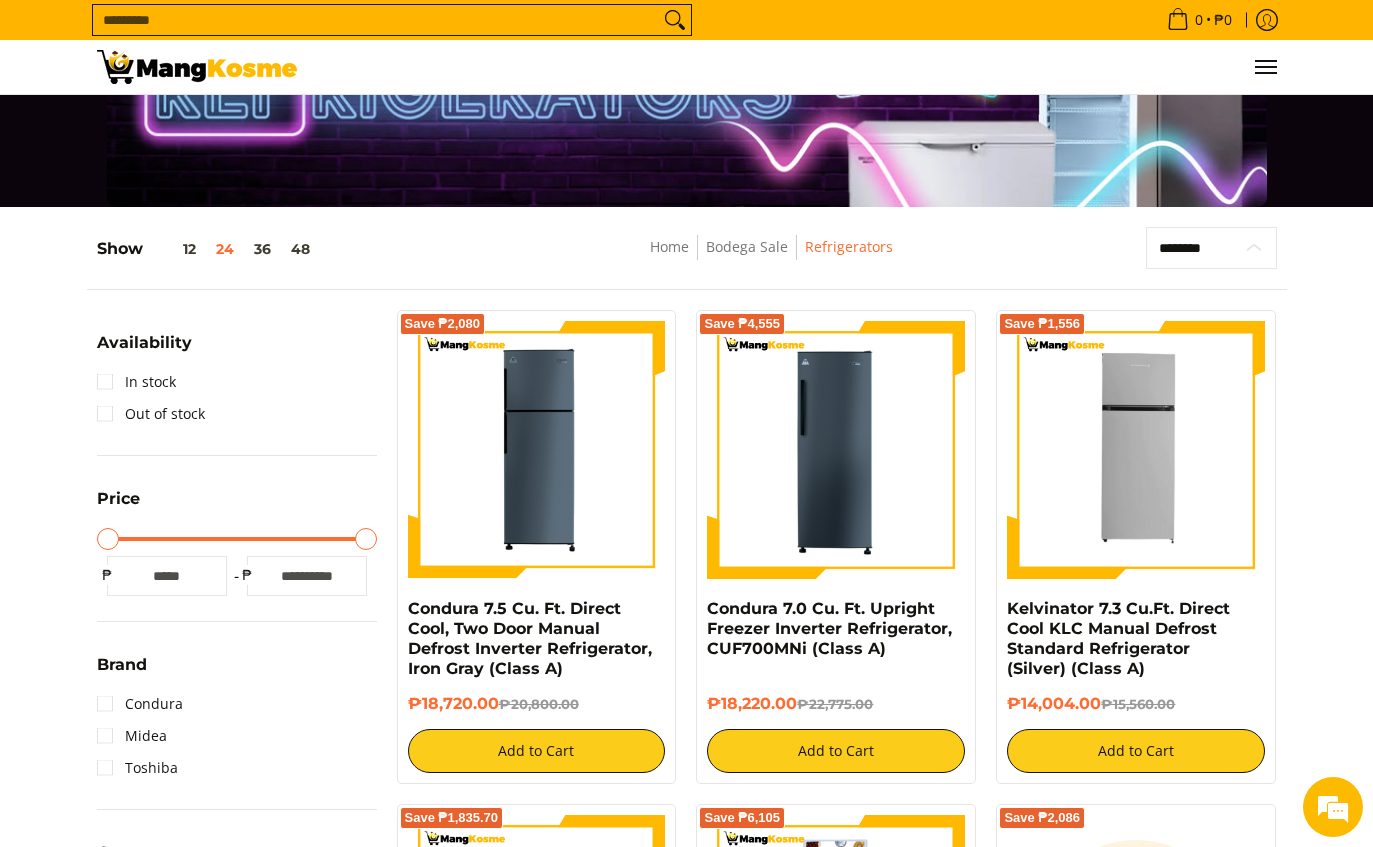 select on "**********" 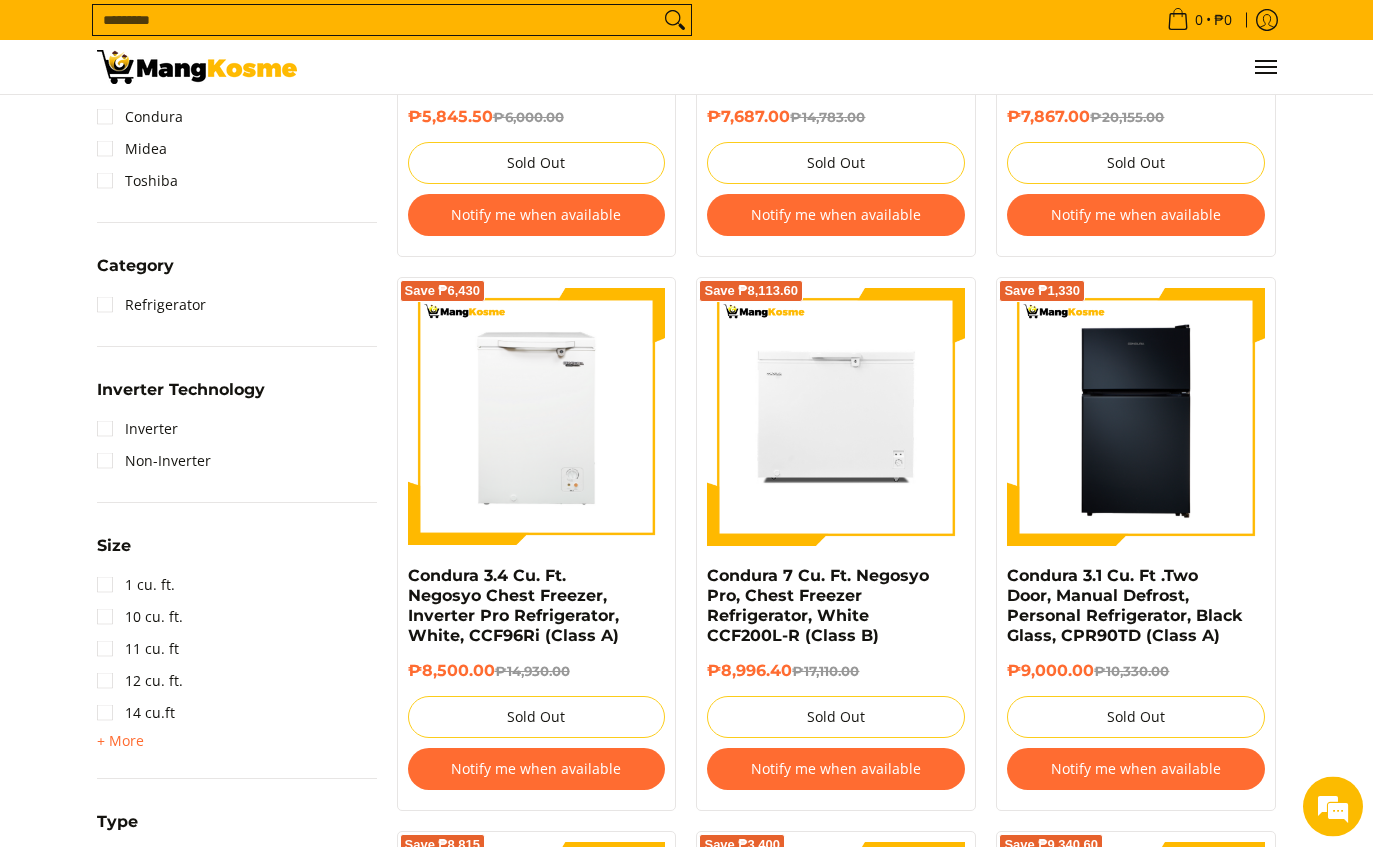 scroll, scrollTop: 717, scrollLeft: 0, axis: vertical 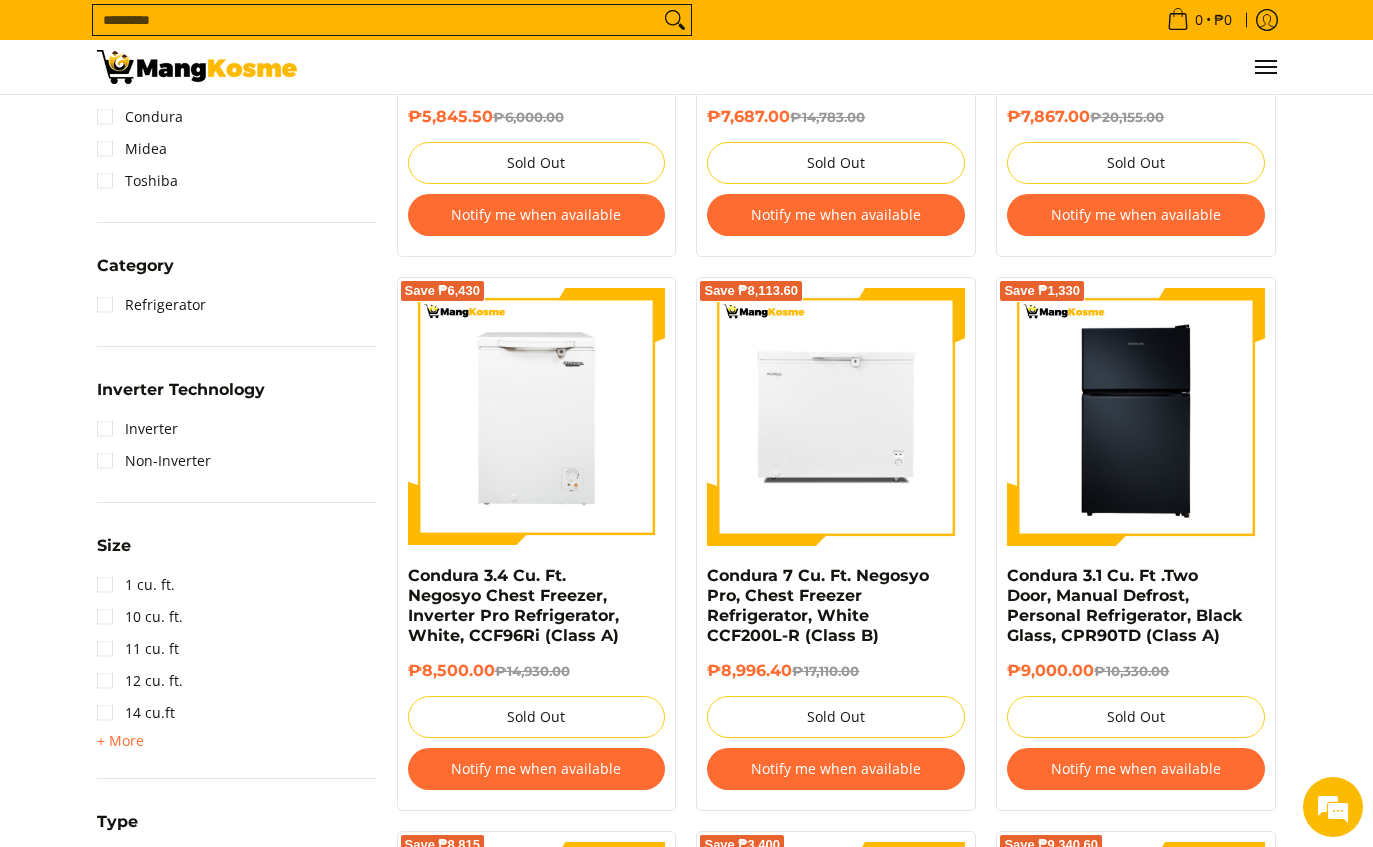 click at bounding box center [1136, 417] 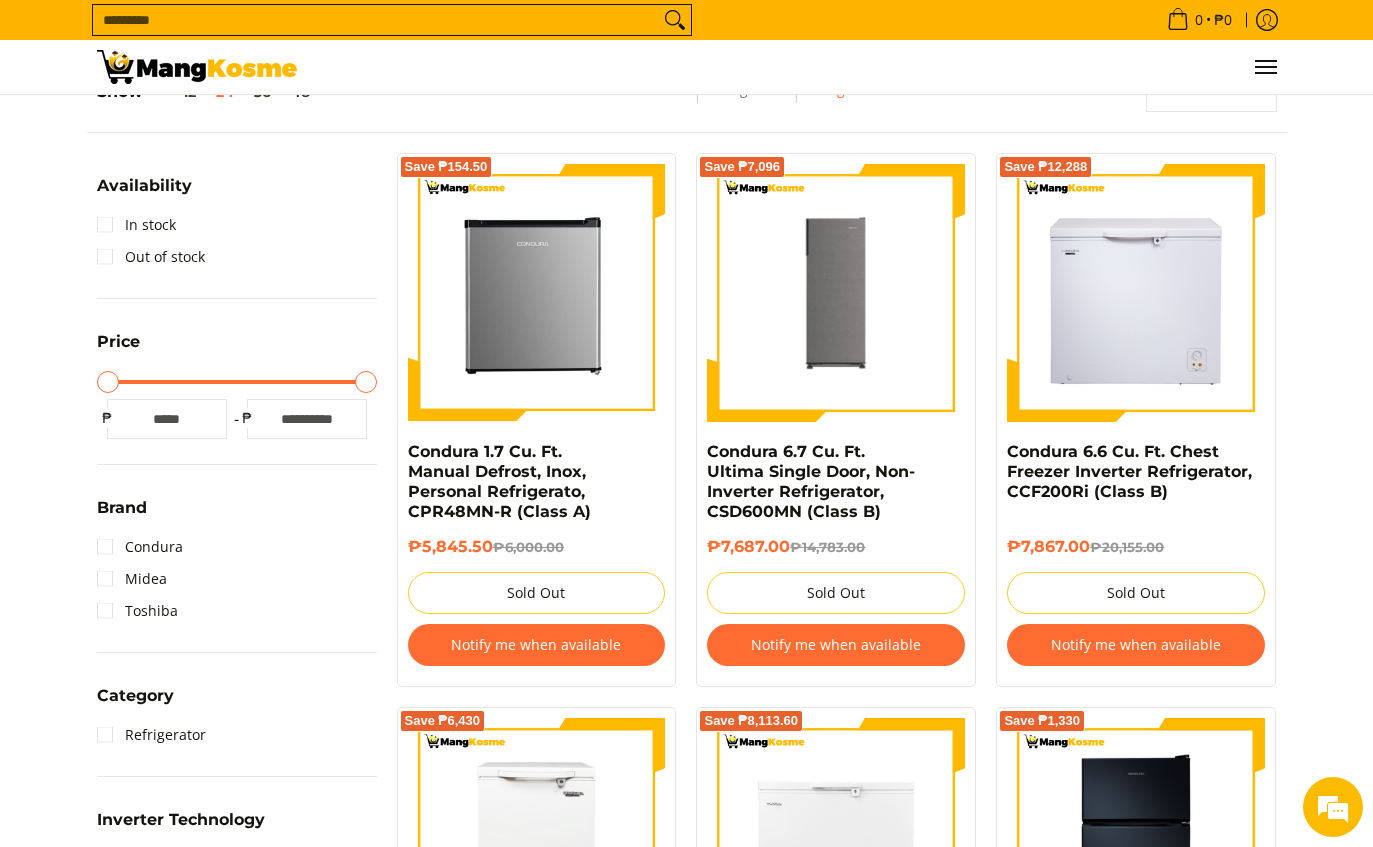 scroll, scrollTop: 290, scrollLeft: 0, axis: vertical 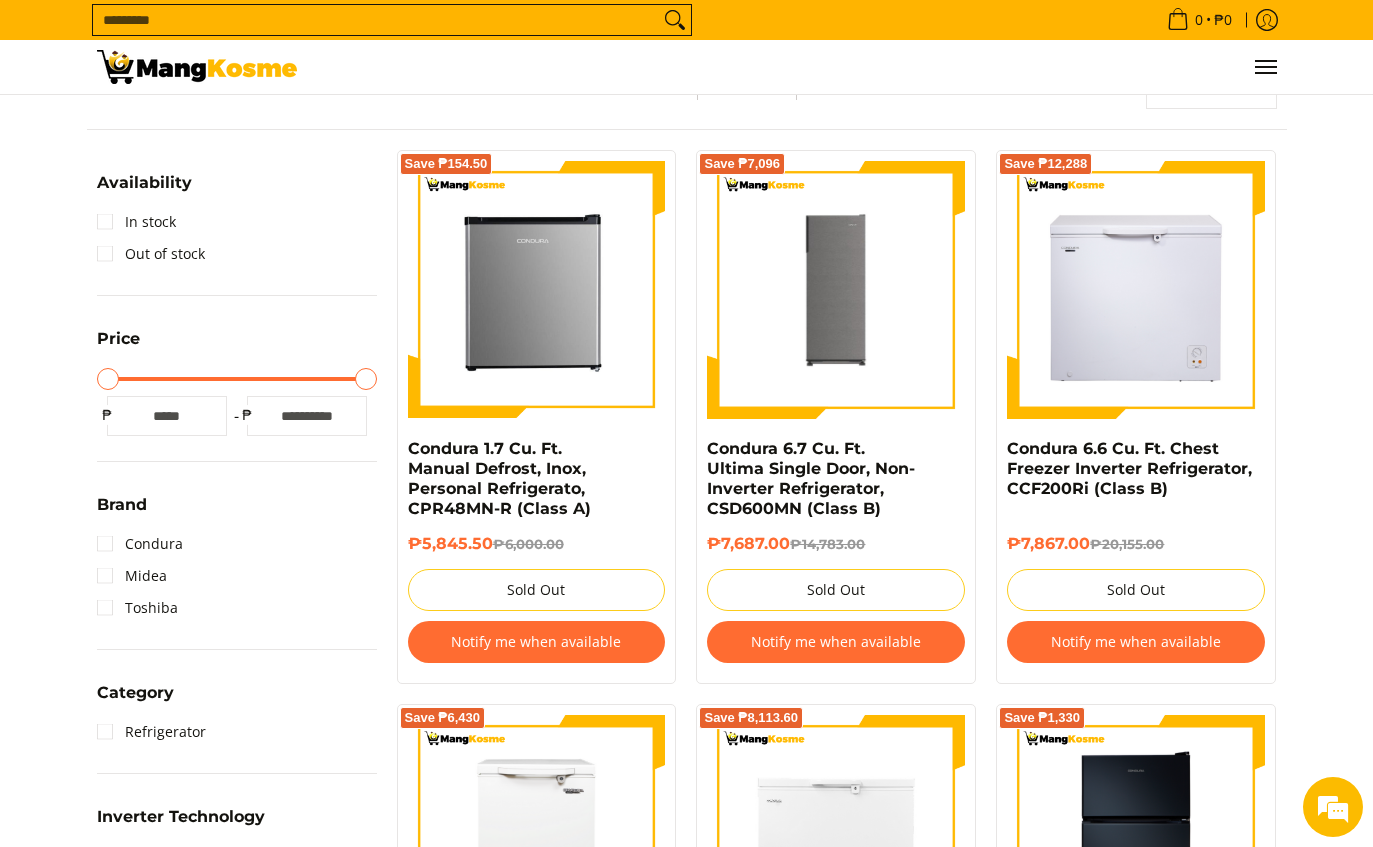 click at bounding box center [836, 290] 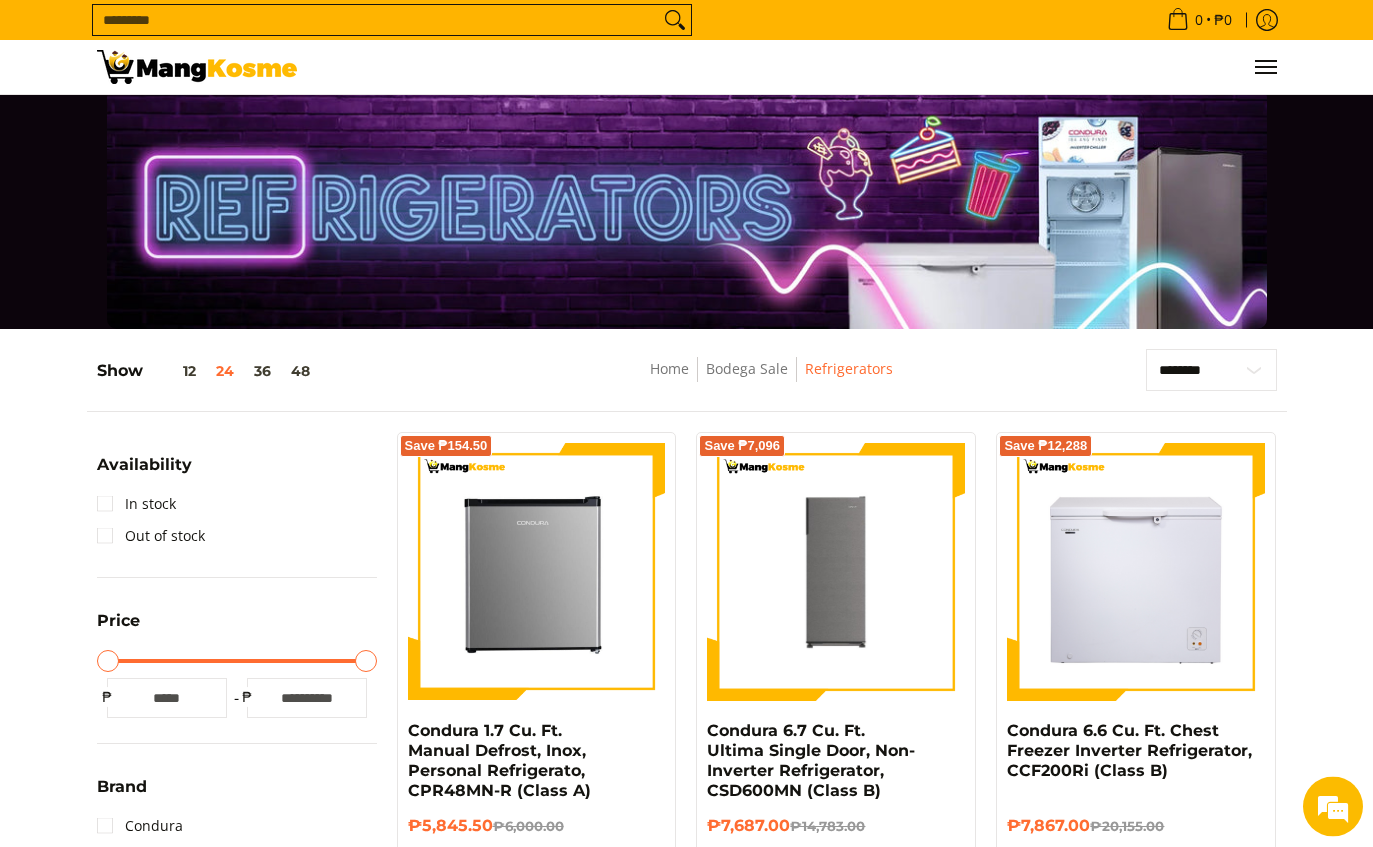 scroll, scrollTop: 0, scrollLeft: 0, axis: both 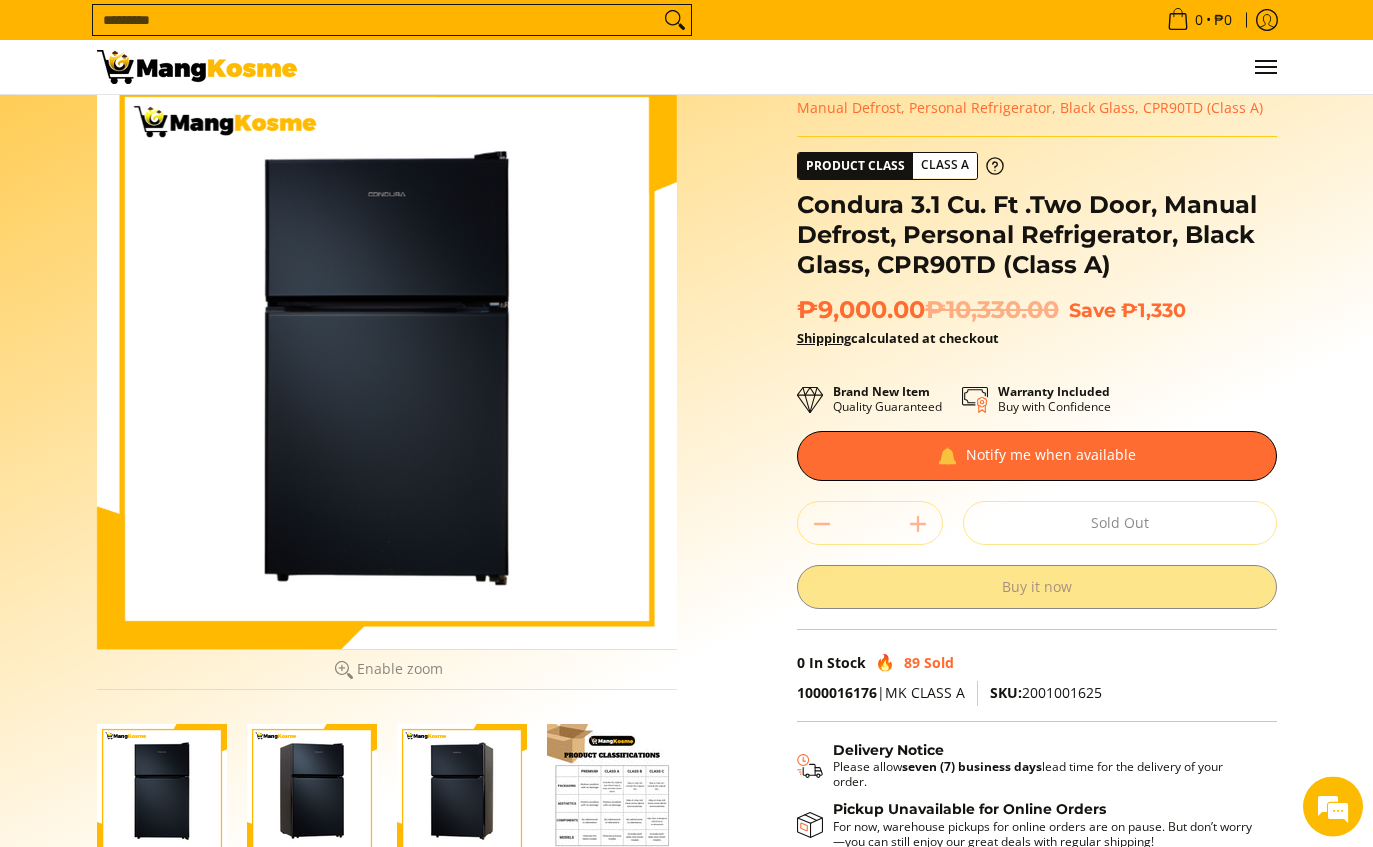 click at bounding box center (462, 790) 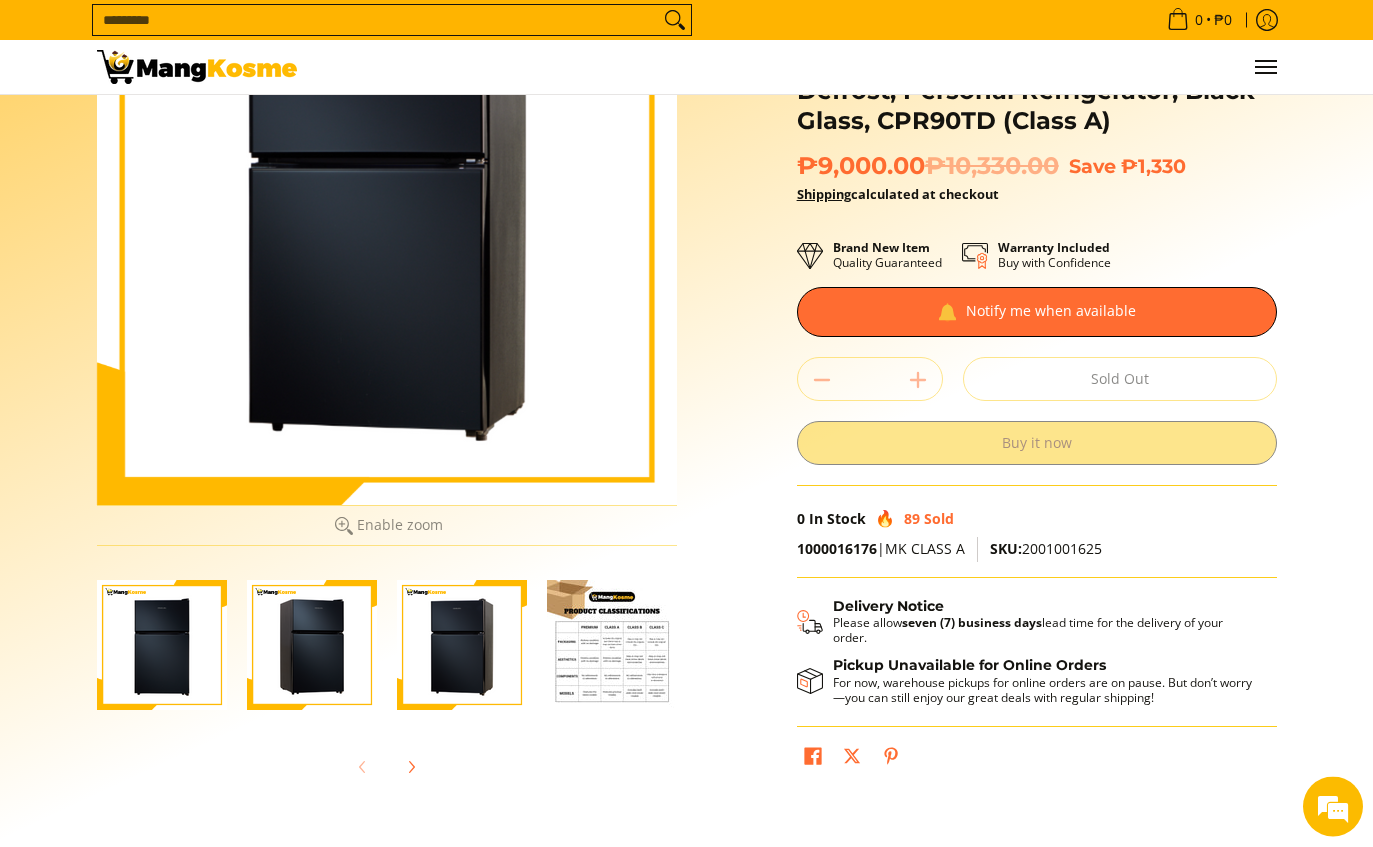 click at bounding box center (612, 646) 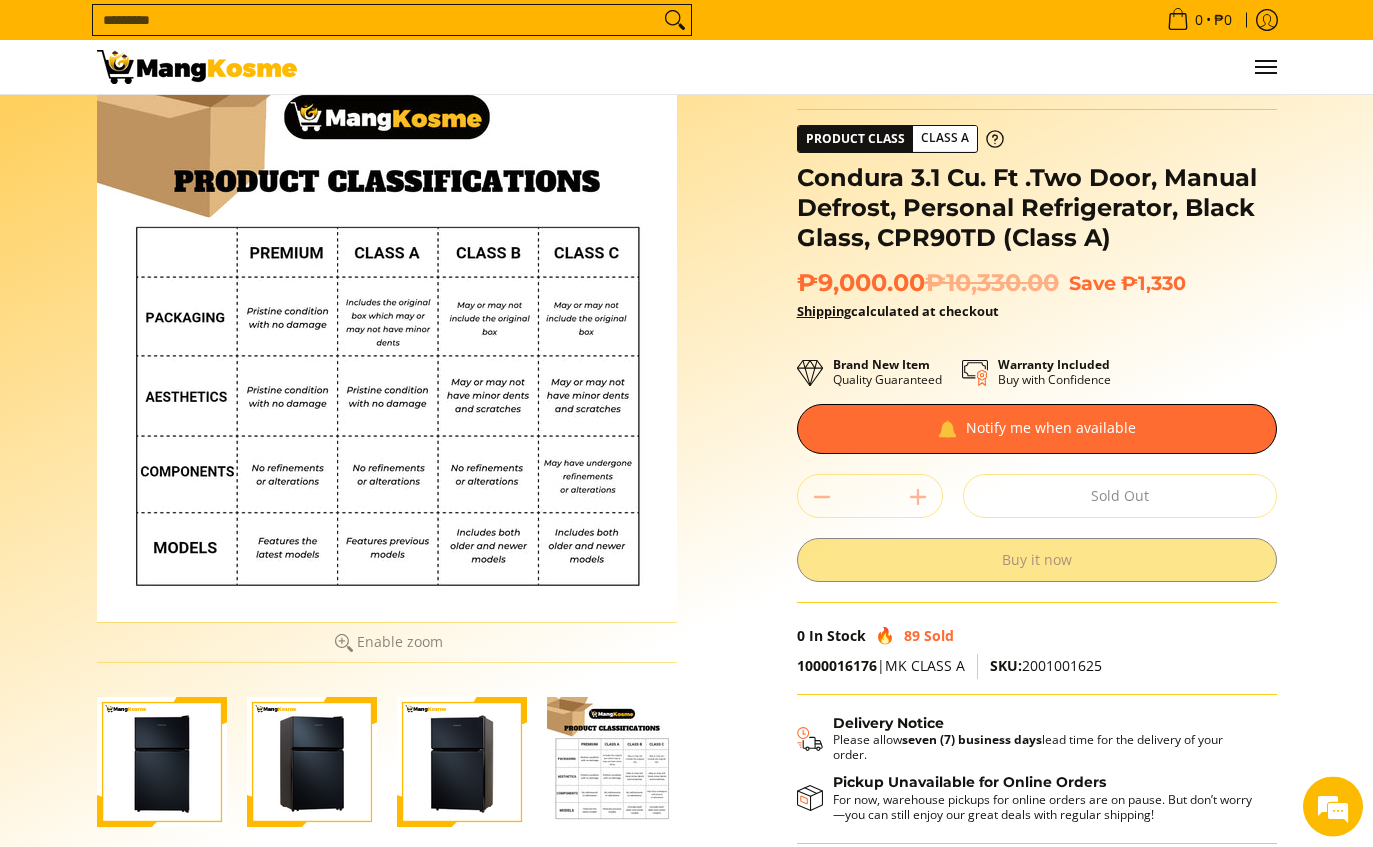 click at bounding box center [162, 763] 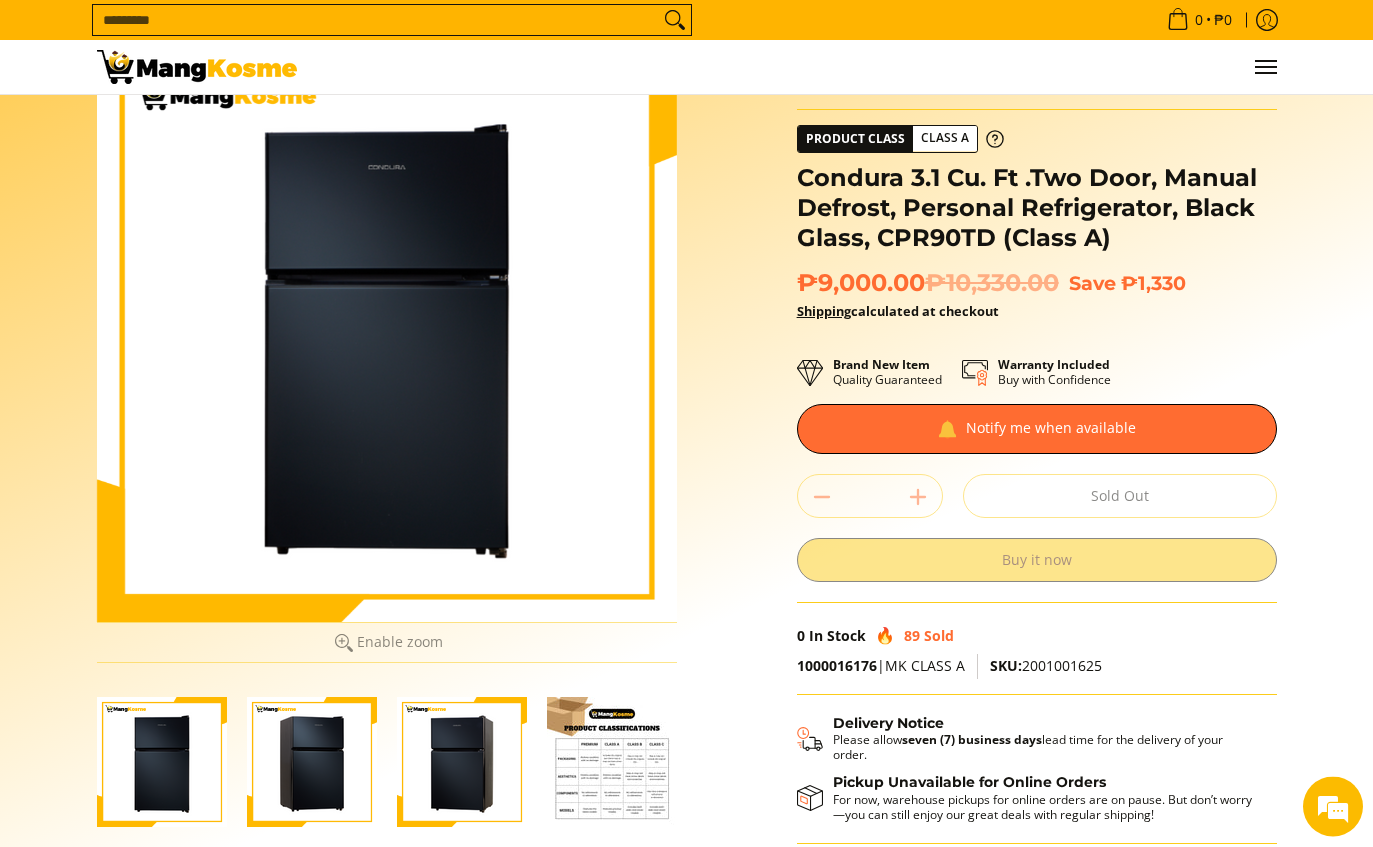 scroll, scrollTop: 93, scrollLeft: 0, axis: vertical 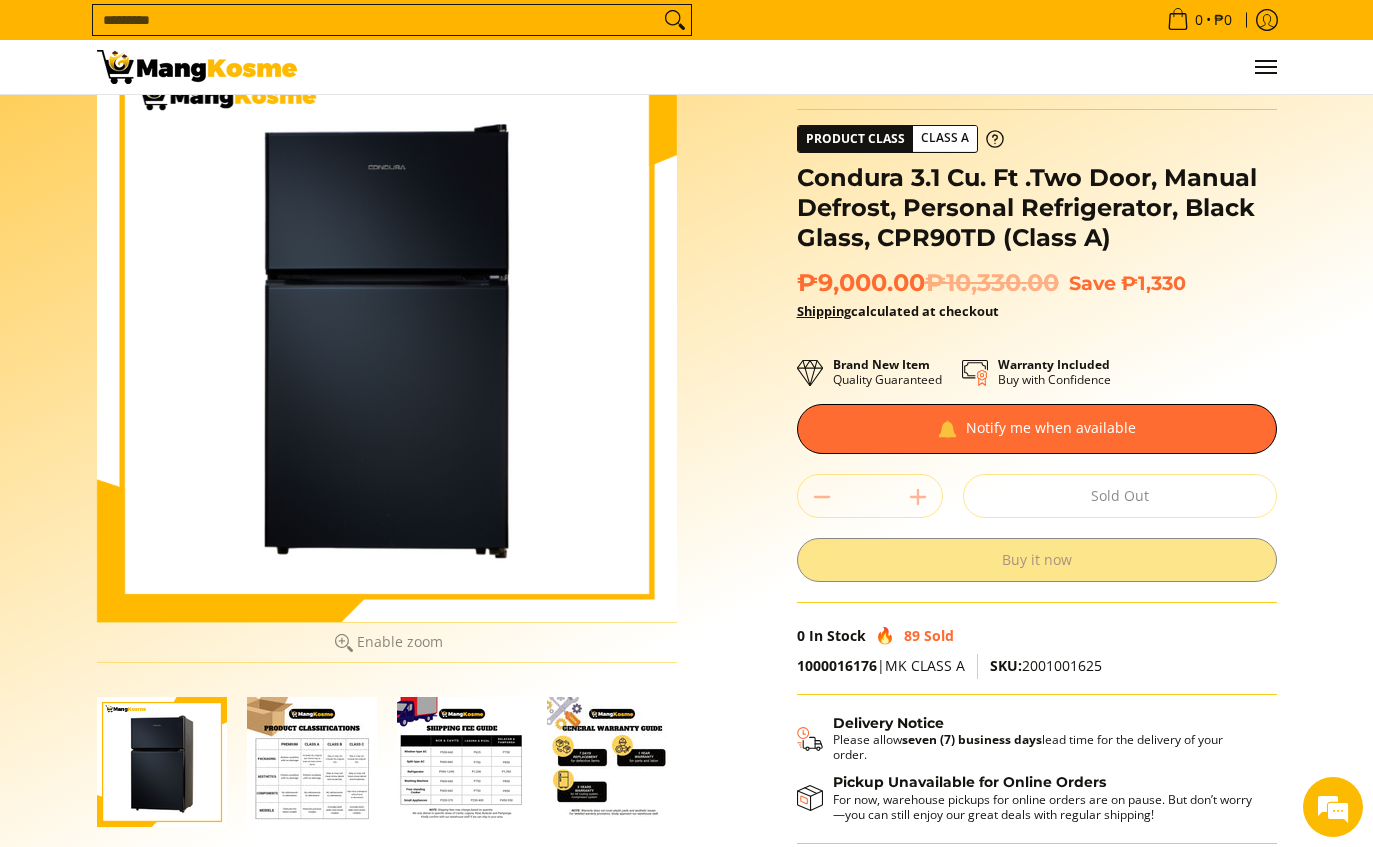 click at bounding box center (612, 762) 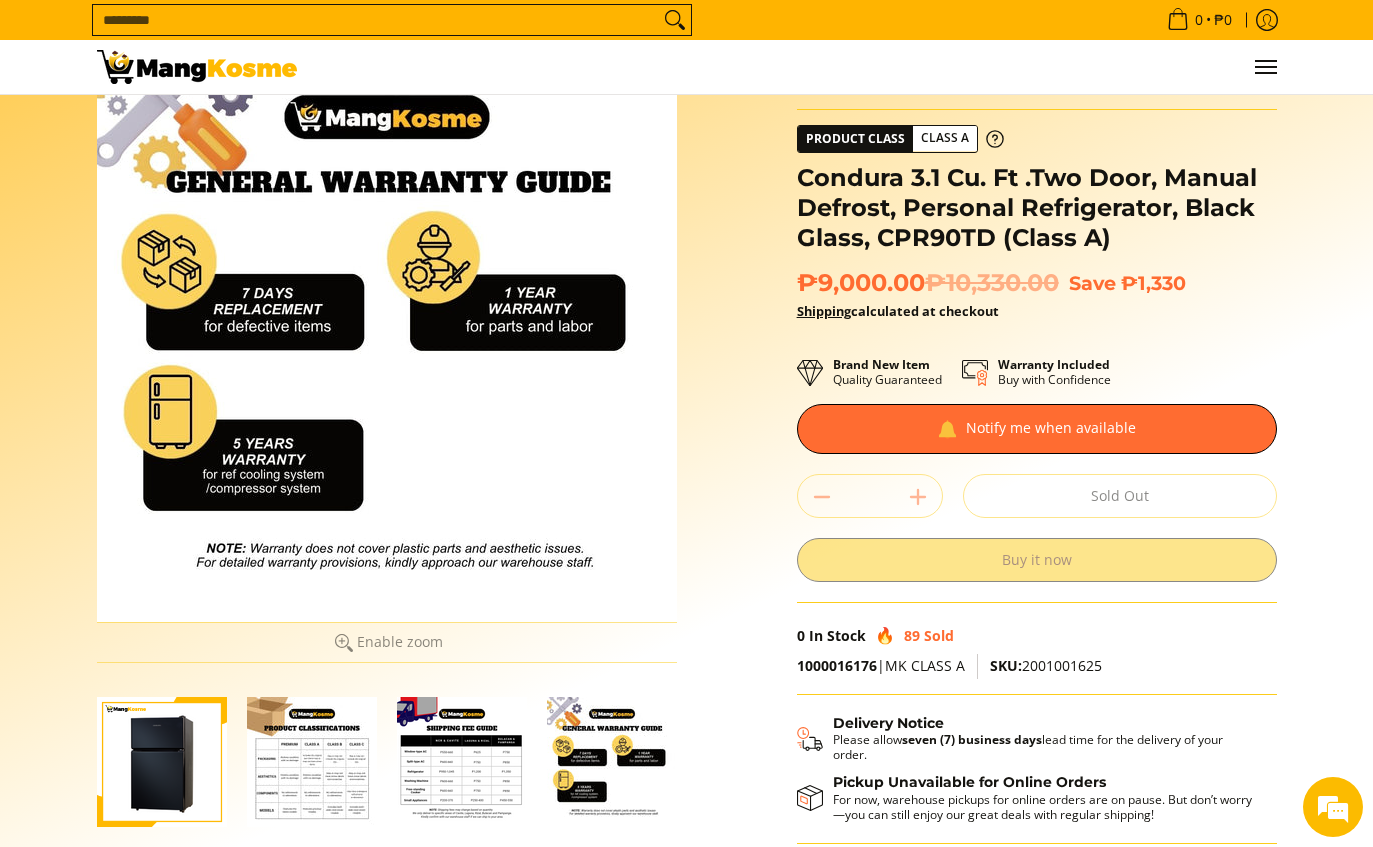 scroll, scrollTop: 0, scrollLeft: 0, axis: both 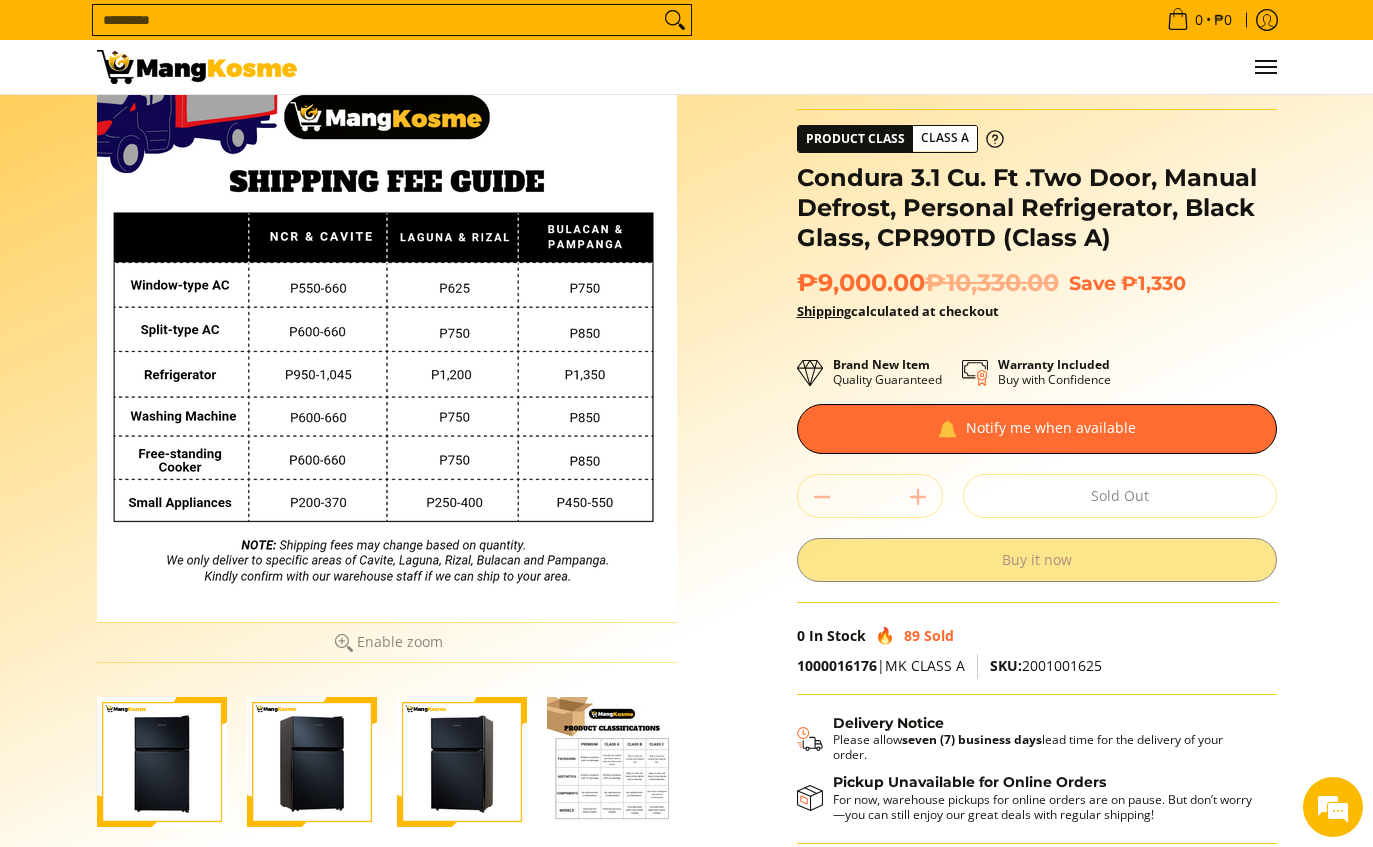 click at bounding box center (162, 762) 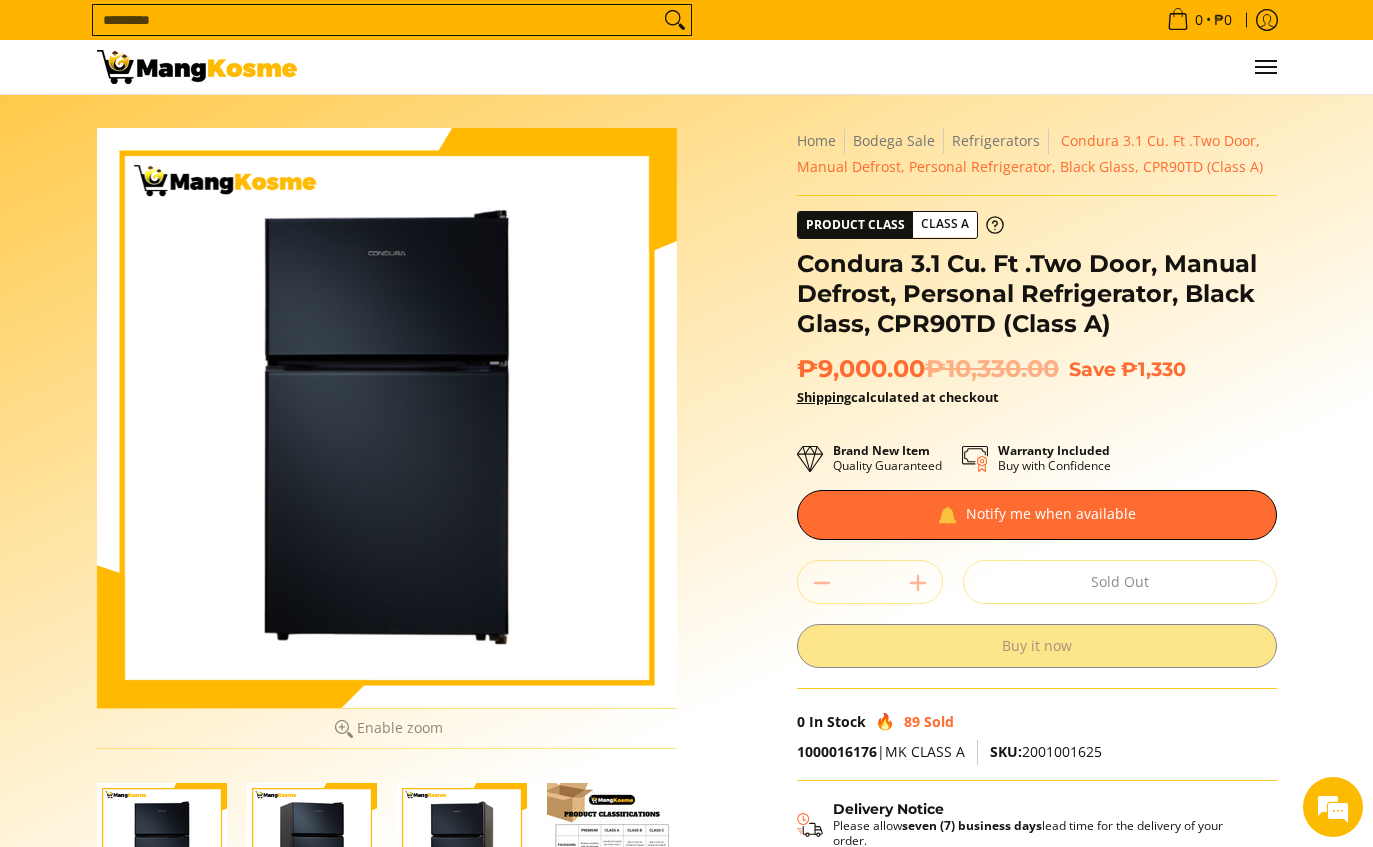 scroll, scrollTop: 0, scrollLeft: 0, axis: both 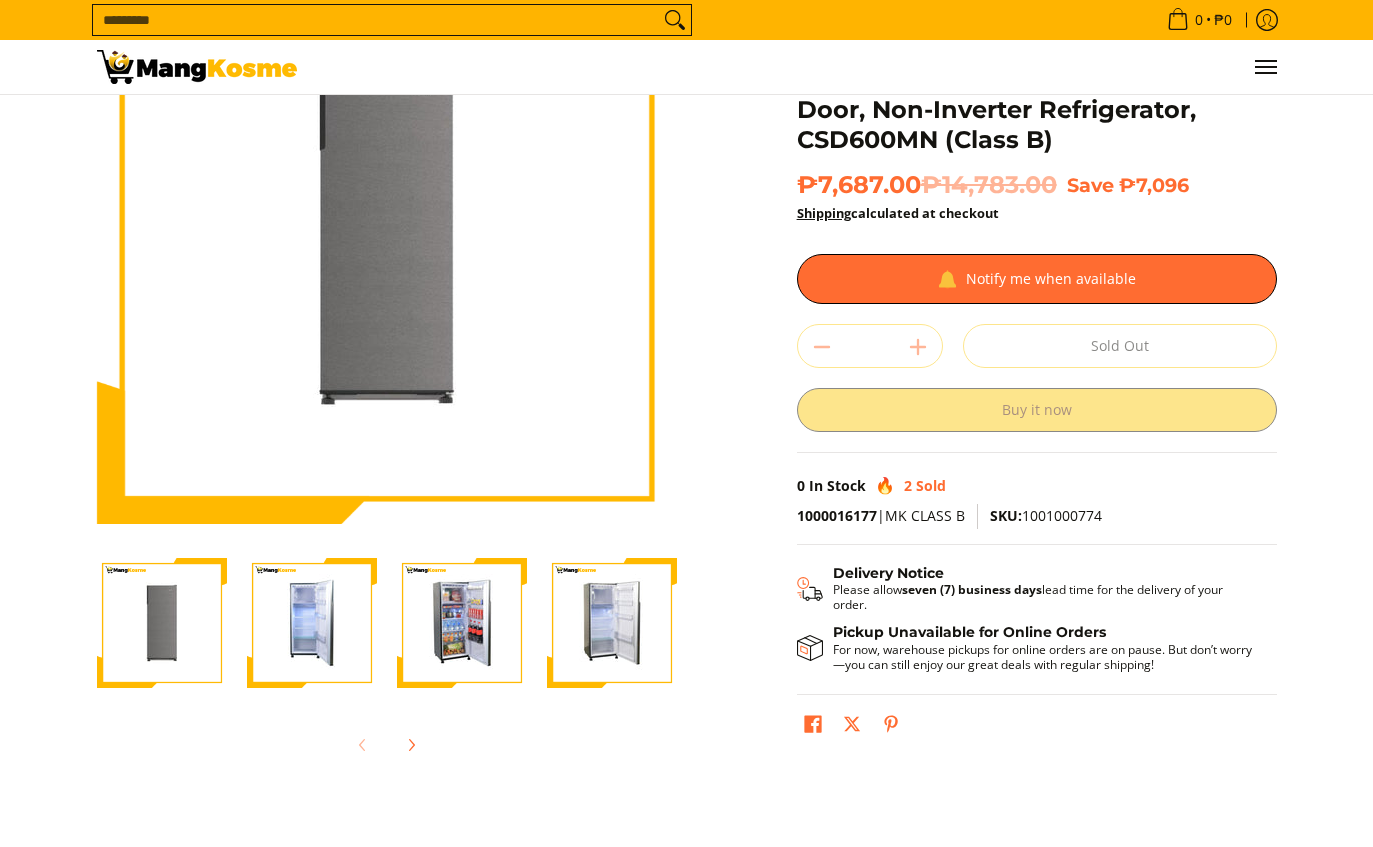 click at bounding box center (312, 623) 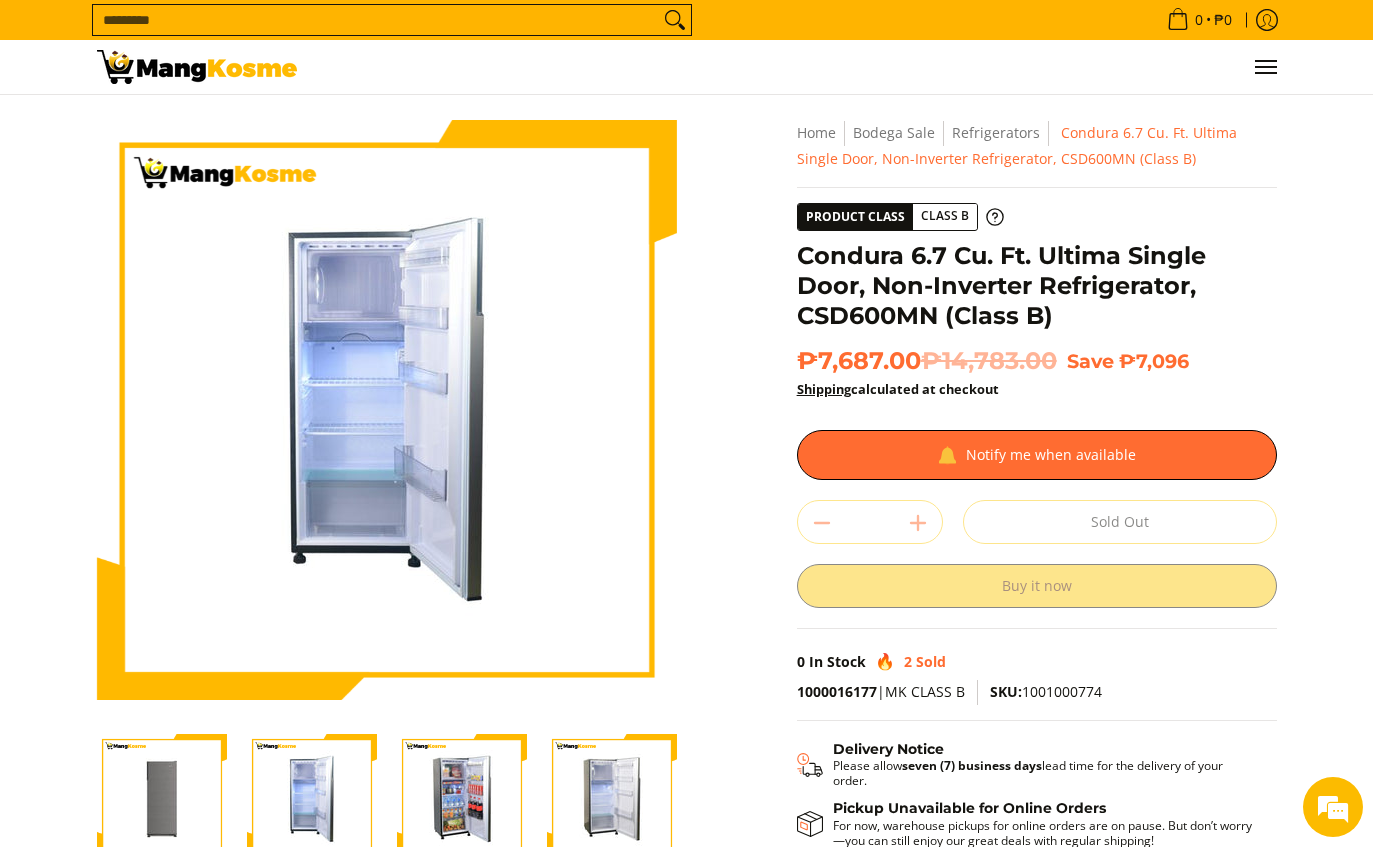 scroll, scrollTop: 0, scrollLeft: 0, axis: both 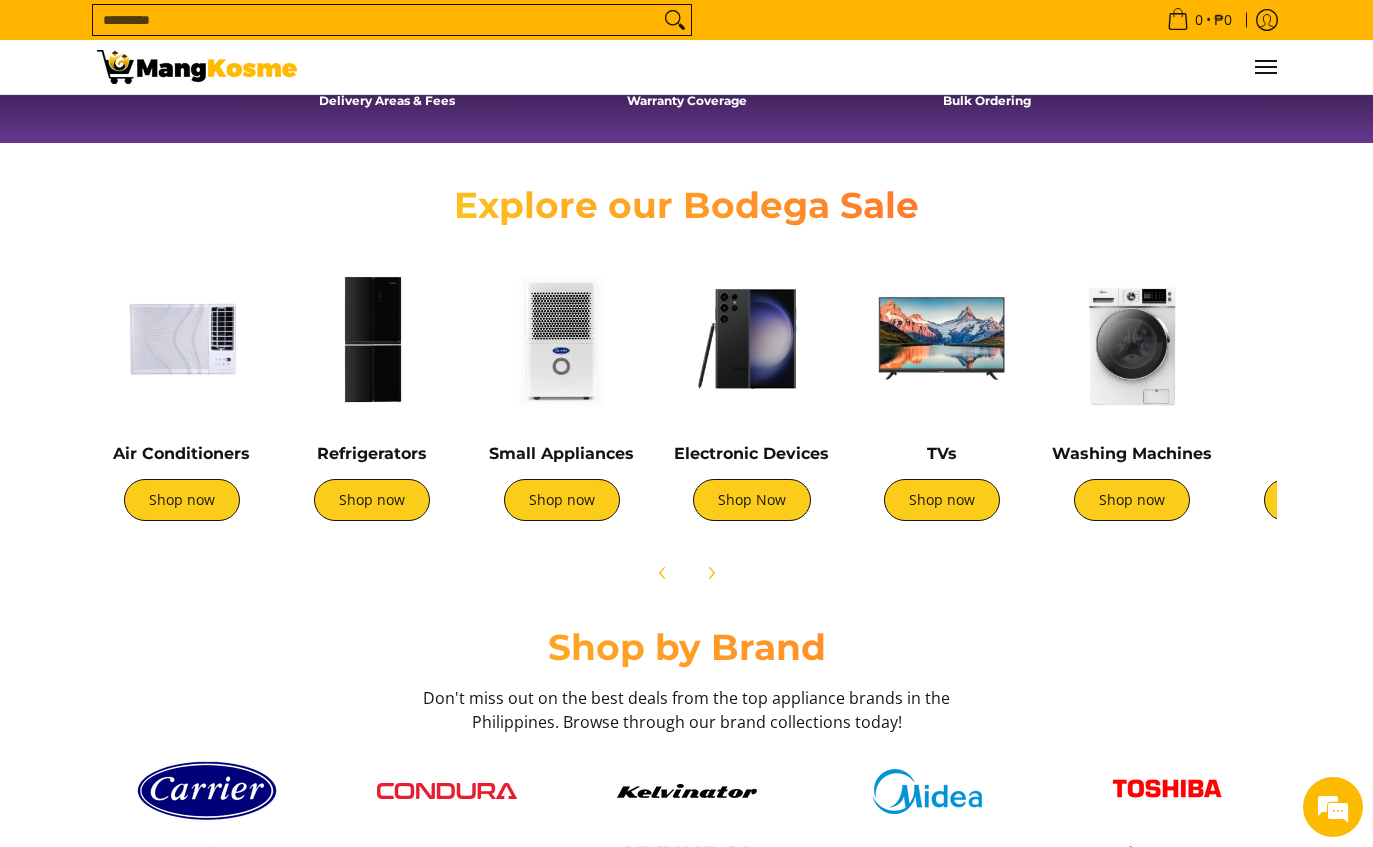 click on "Shop Now" at bounding box center [752, 500] 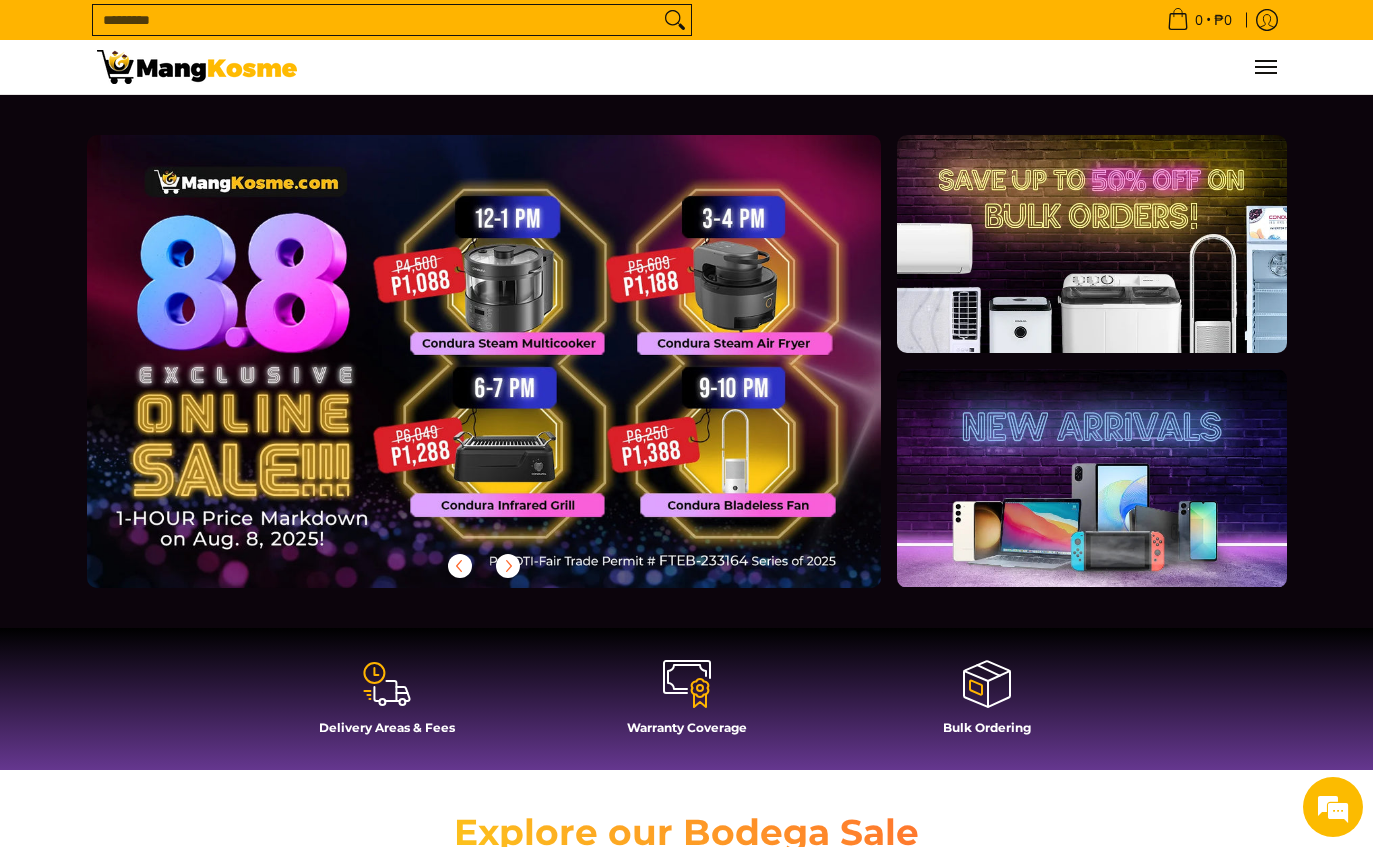 scroll, scrollTop: 627, scrollLeft: 0, axis: vertical 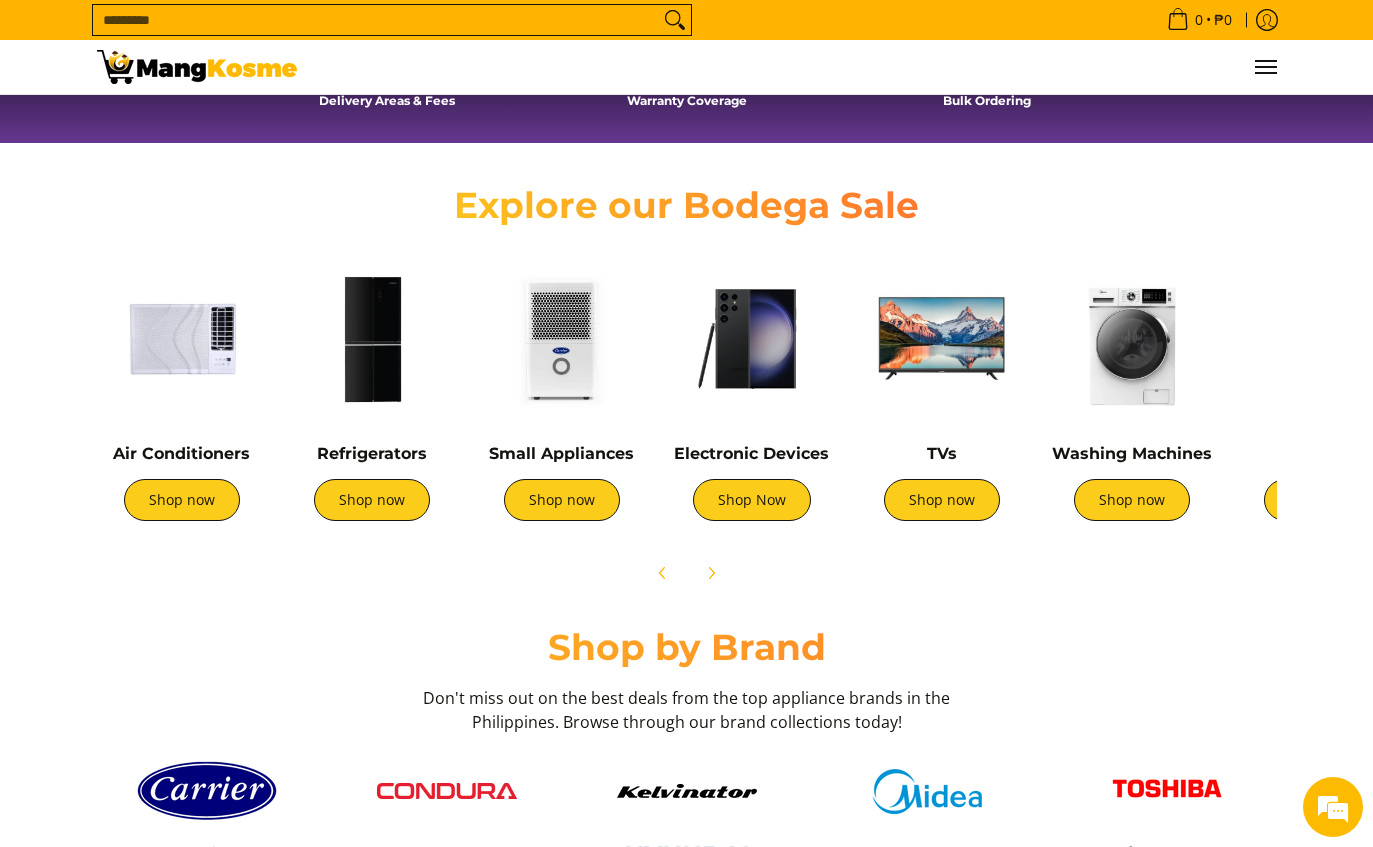 click on "Shop now" at bounding box center (562, 500) 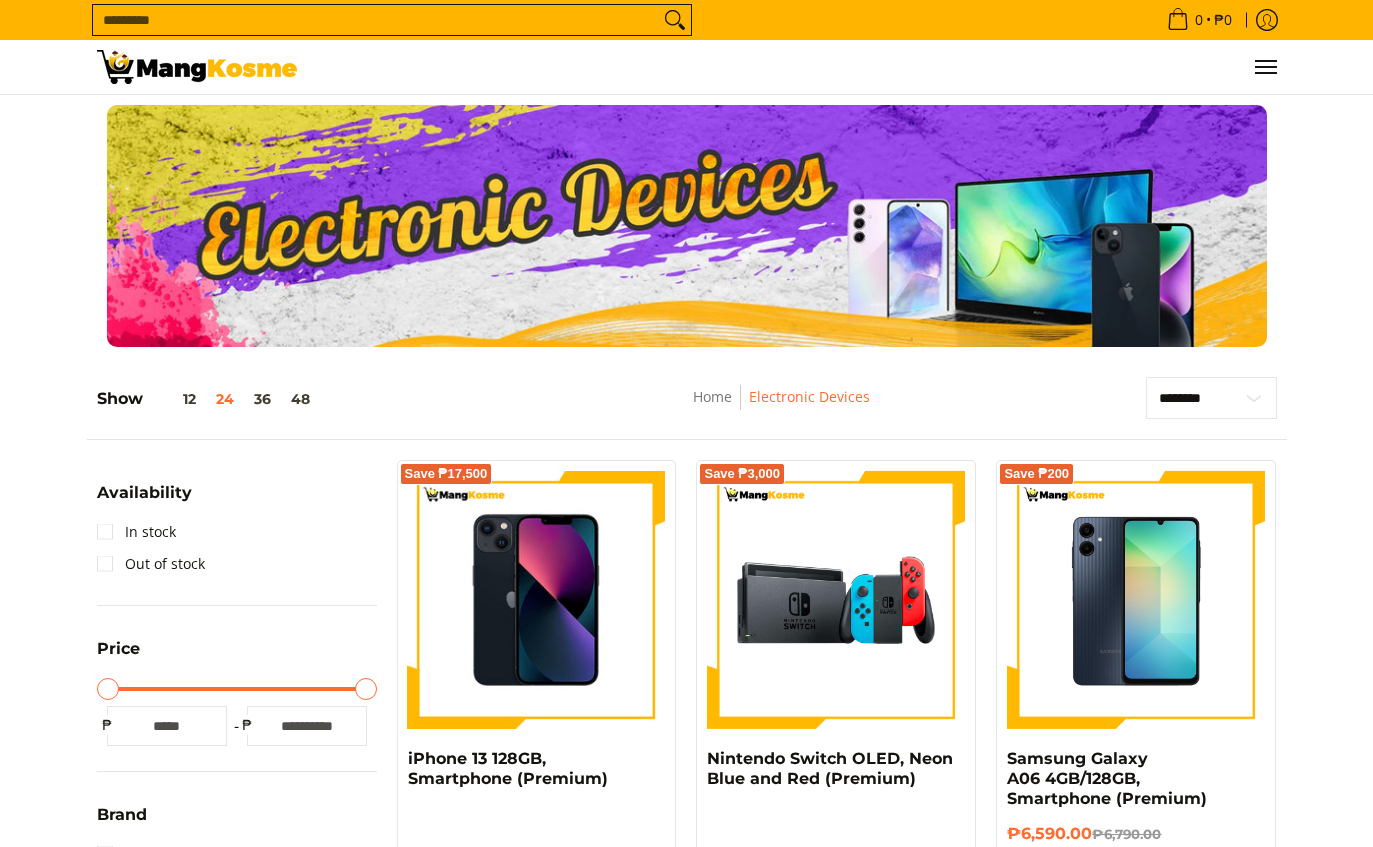 scroll, scrollTop: 343, scrollLeft: 0, axis: vertical 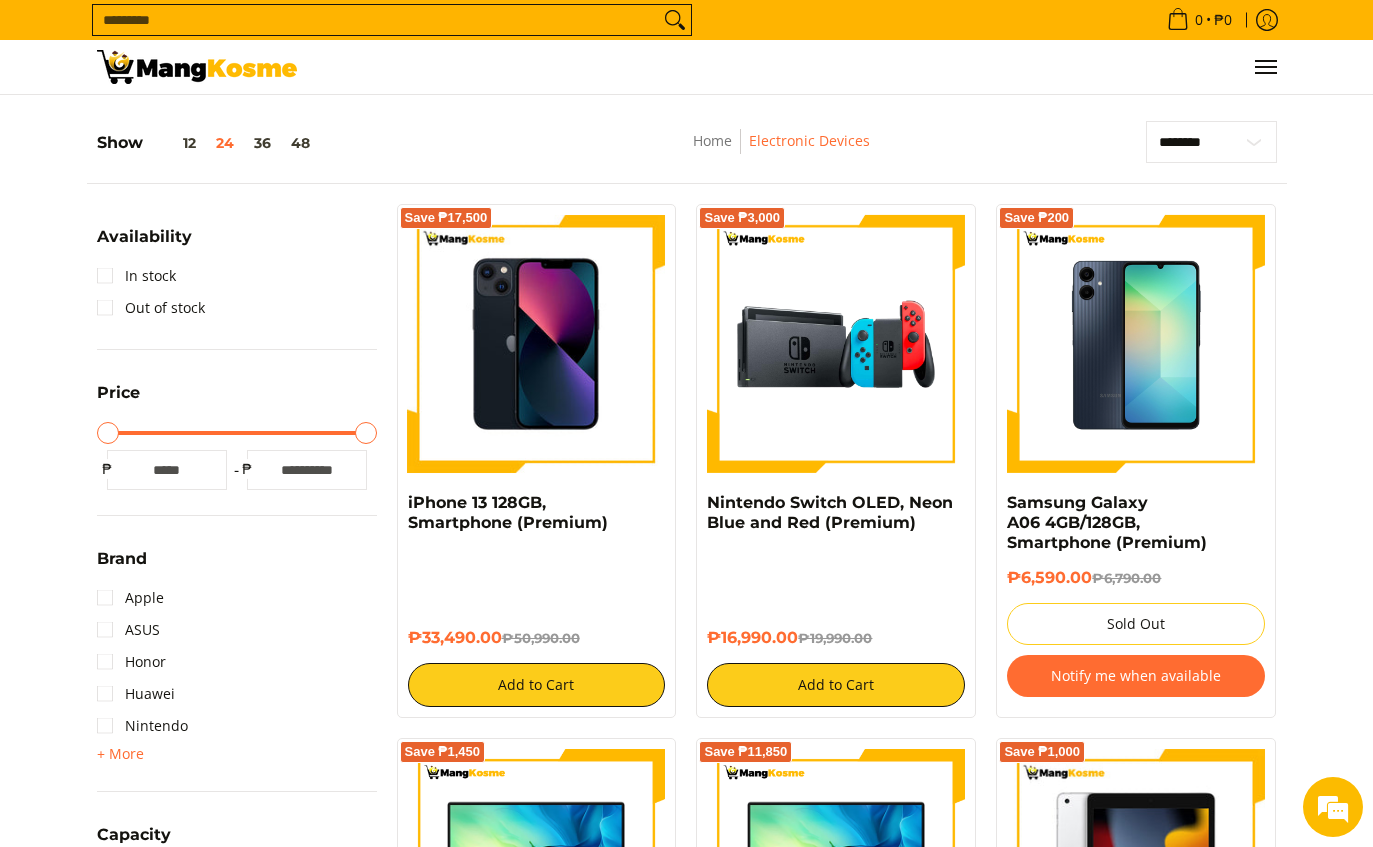 click on "**********" at bounding box center [1211, 142] 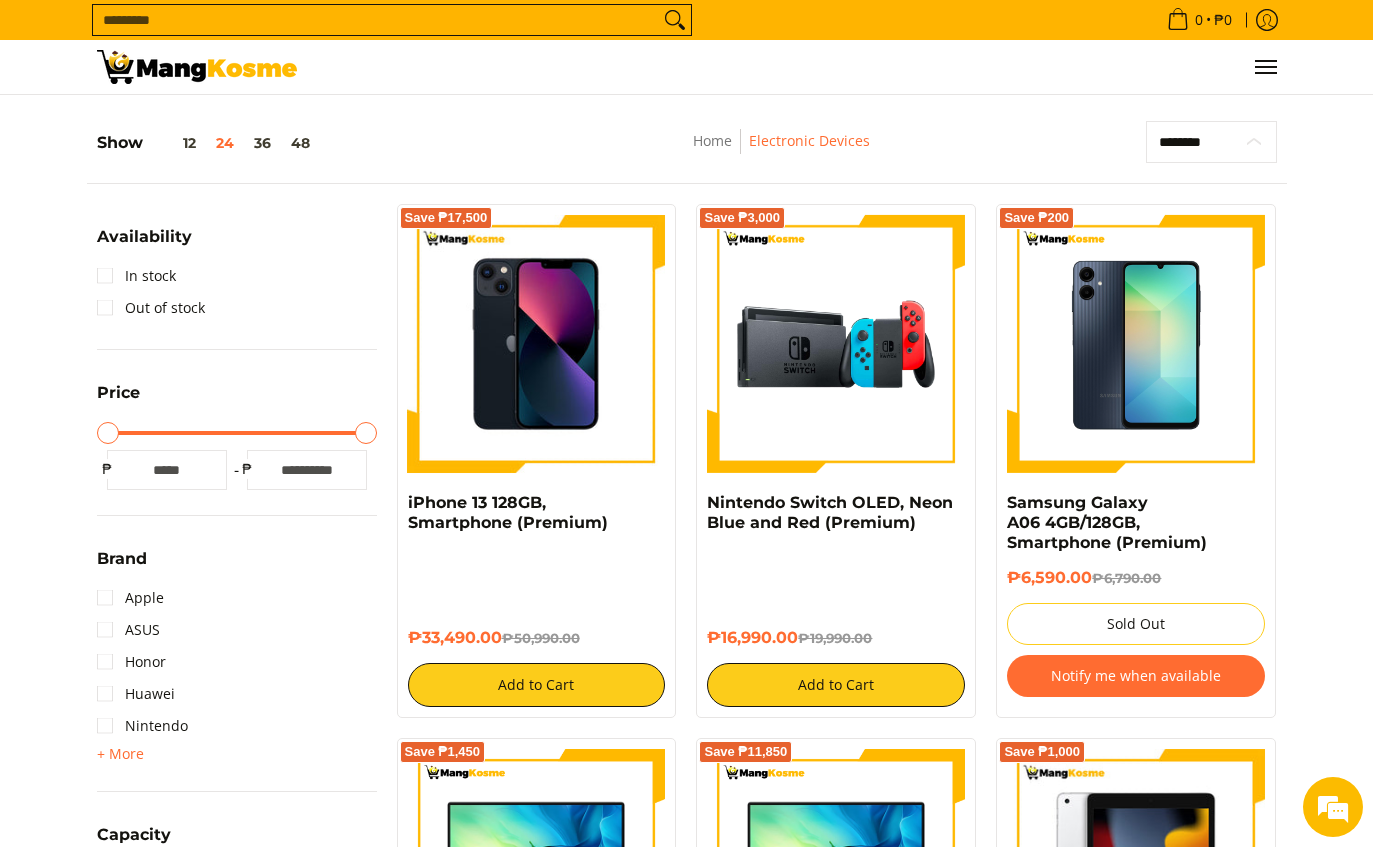 select on "**********" 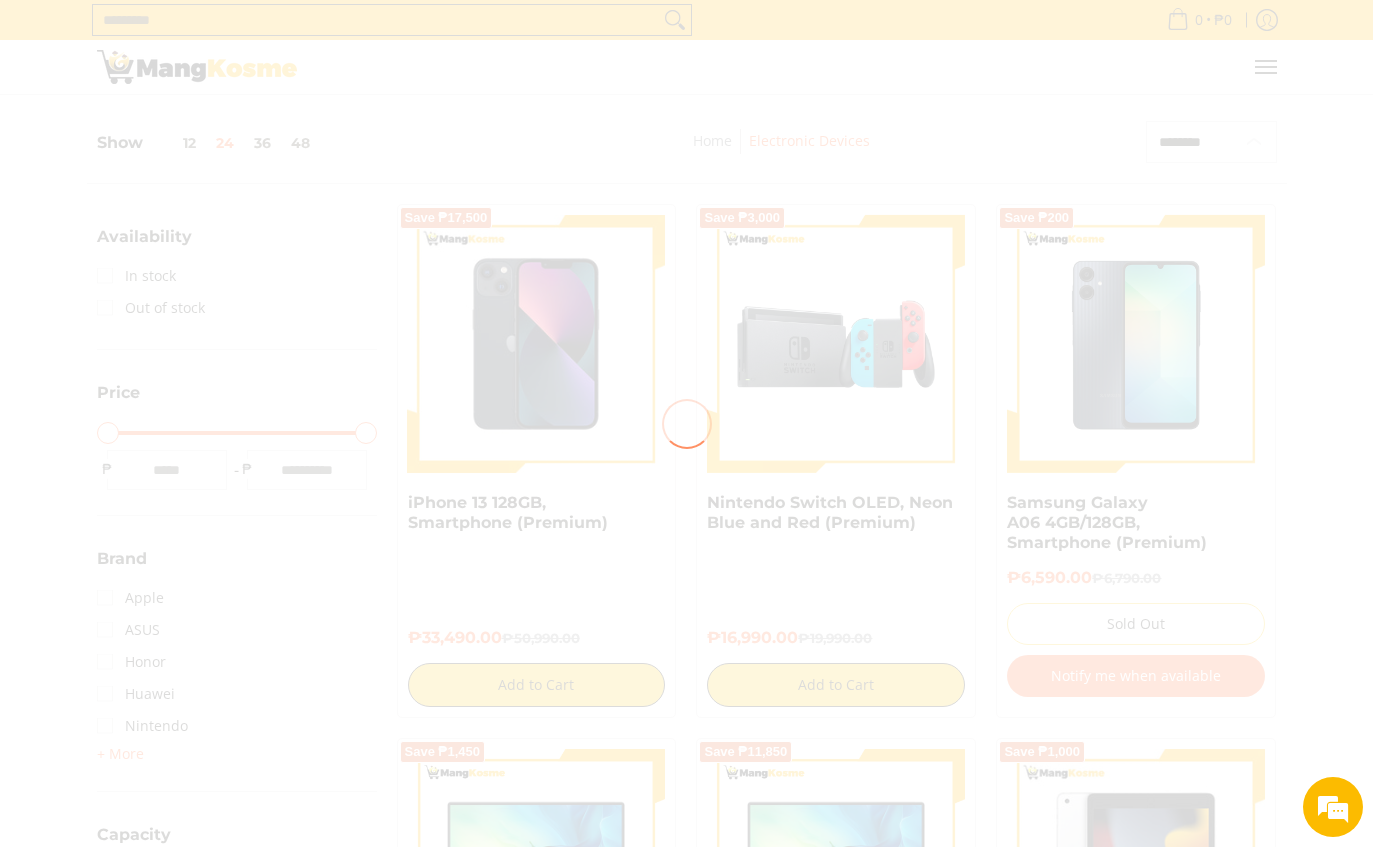 scroll, scrollTop: 0, scrollLeft: 0, axis: both 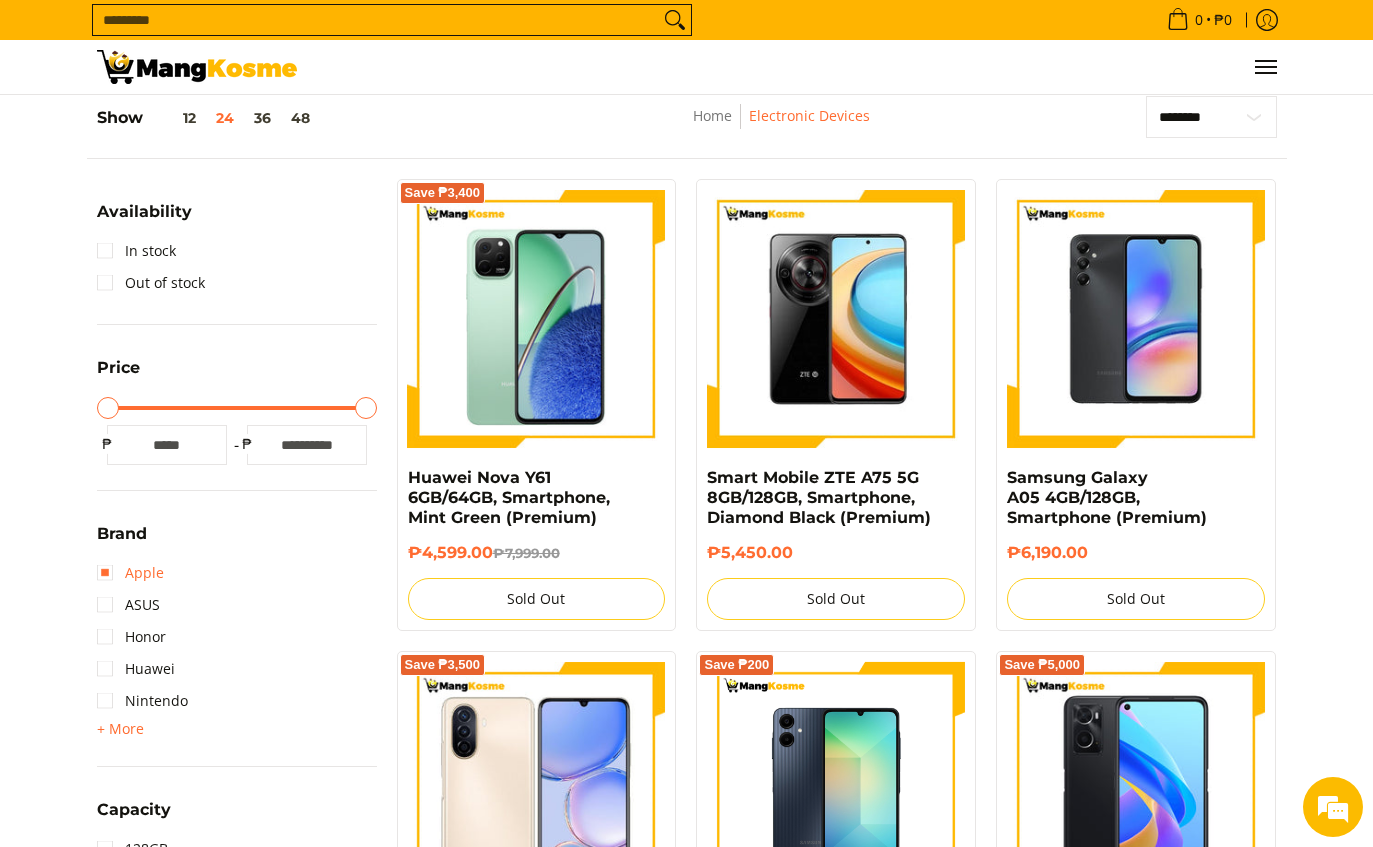click on "Apple" at bounding box center (130, 573) 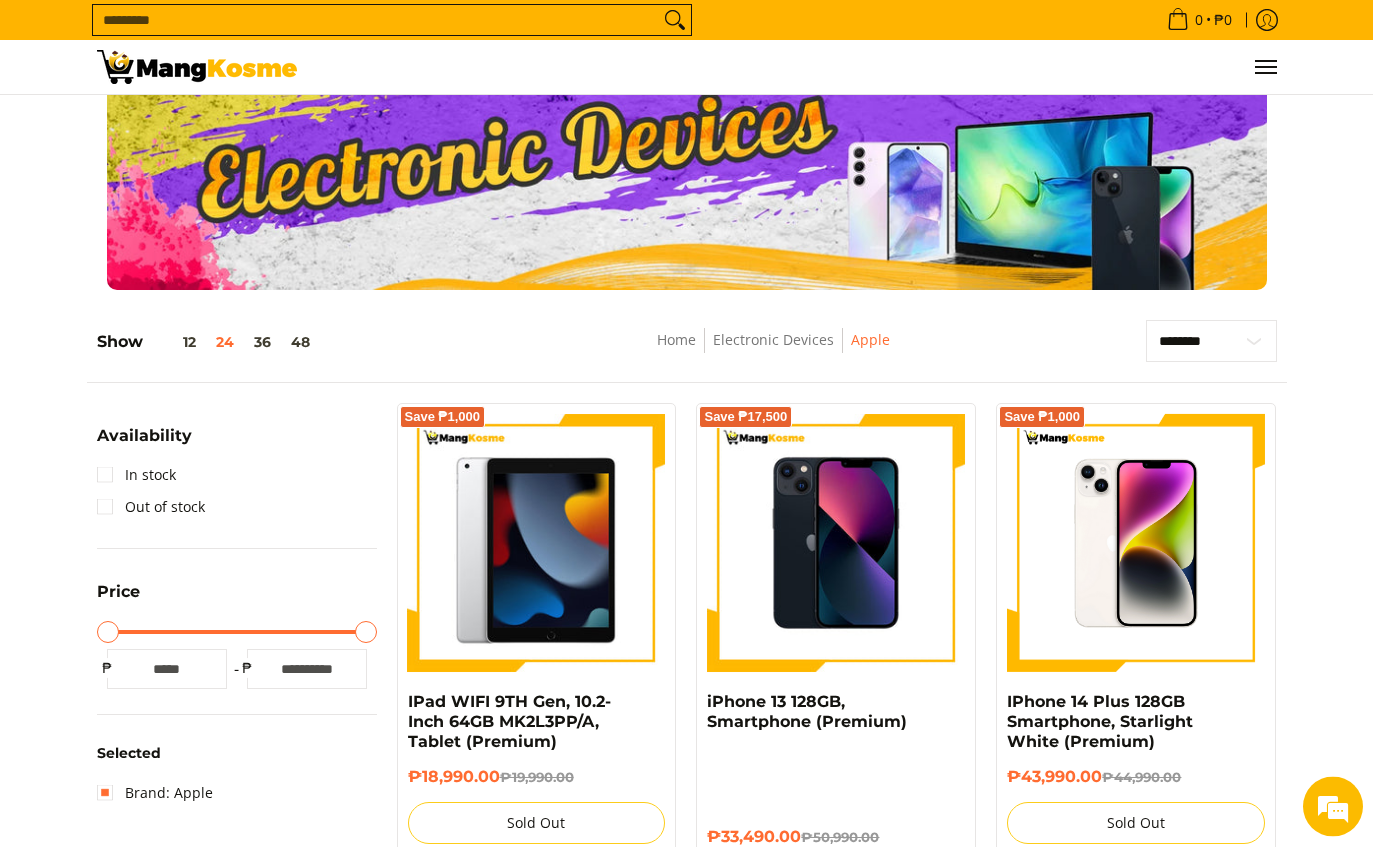 scroll, scrollTop: 0, scrollLeft: 0, axis: both 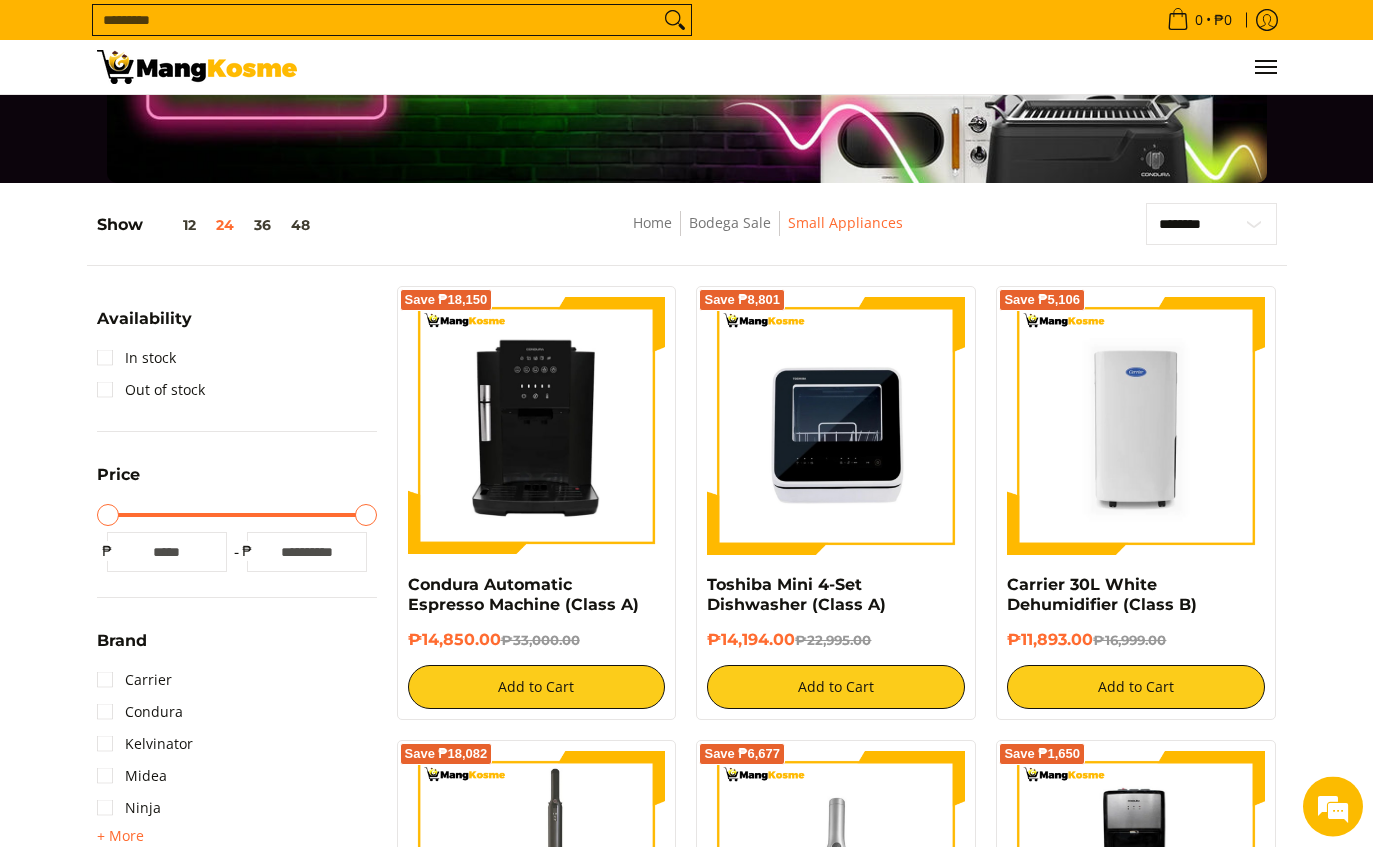 click on "Bodega Sale" at bounding box center [730, 223] 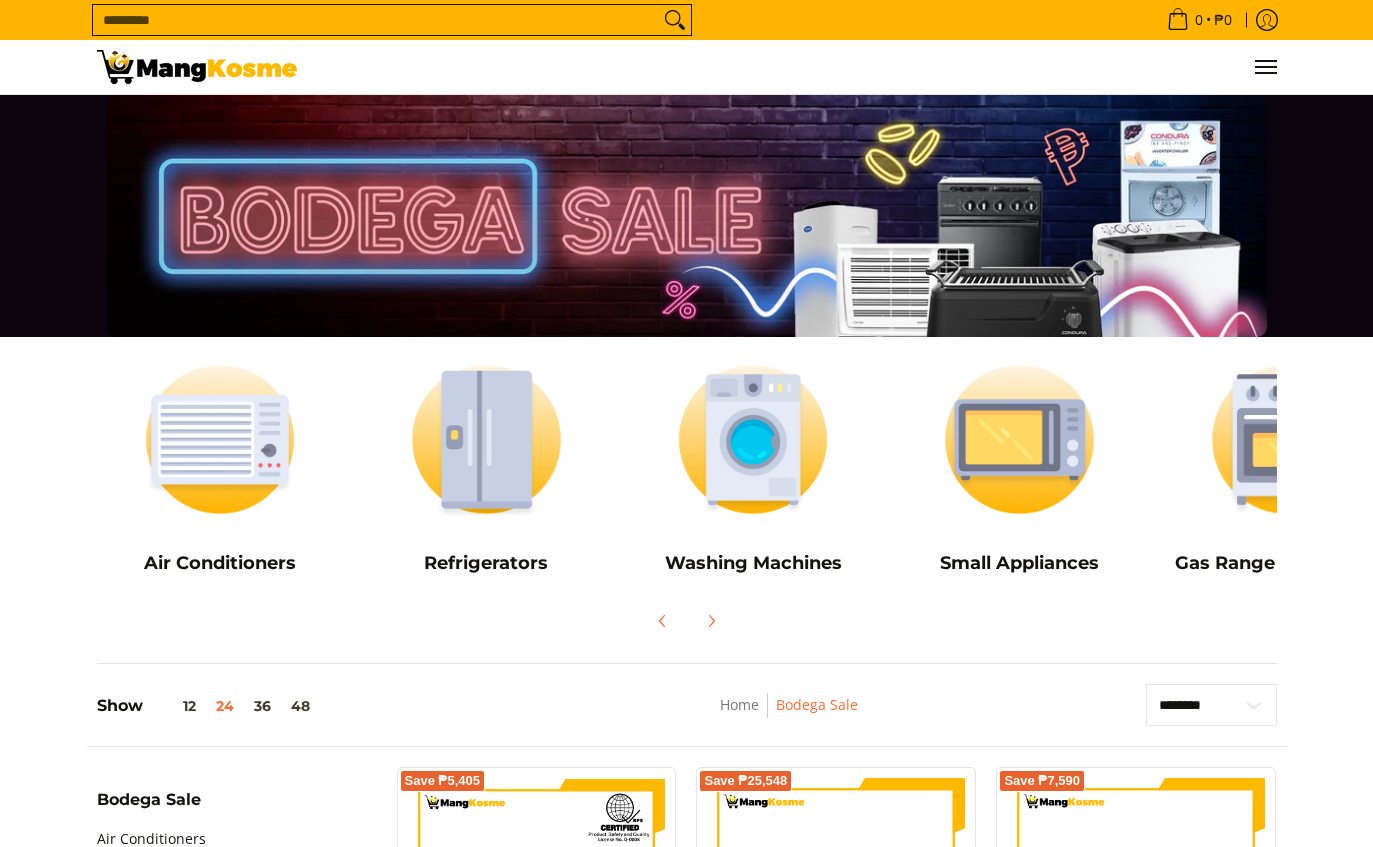 scroll, scrollTop: 34, scrollLeft: 0, axis: vertical 